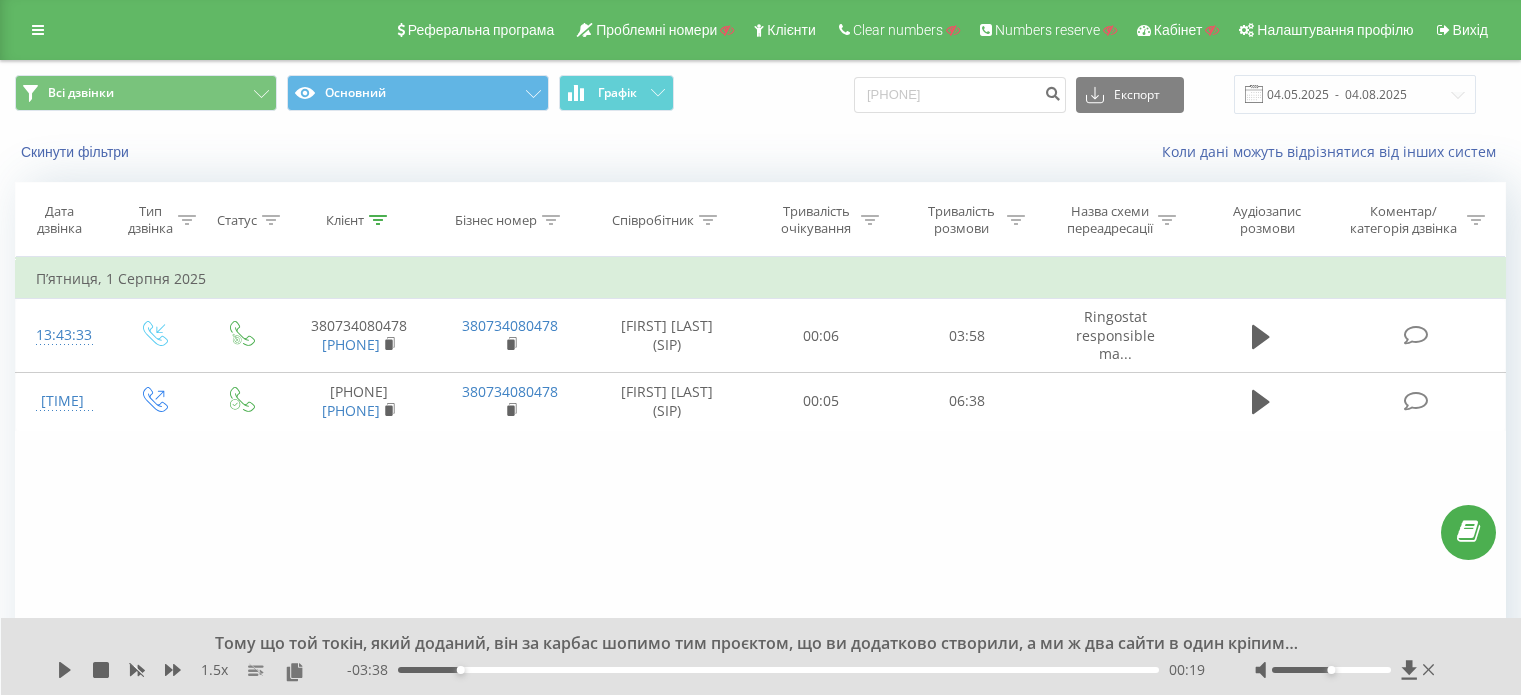 scroll, scrollTop: 0, scrollLeft: 0, axis: both 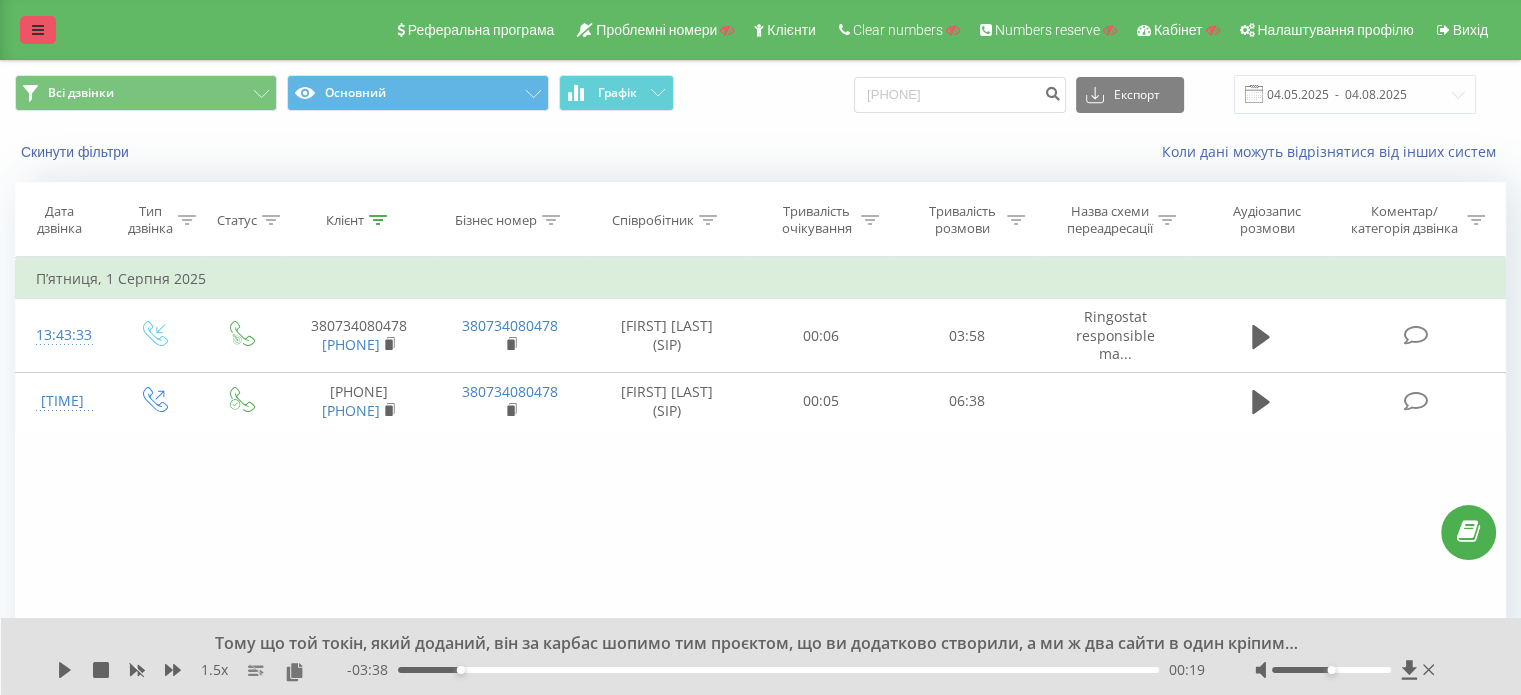 click at bounding box center [38, 30] 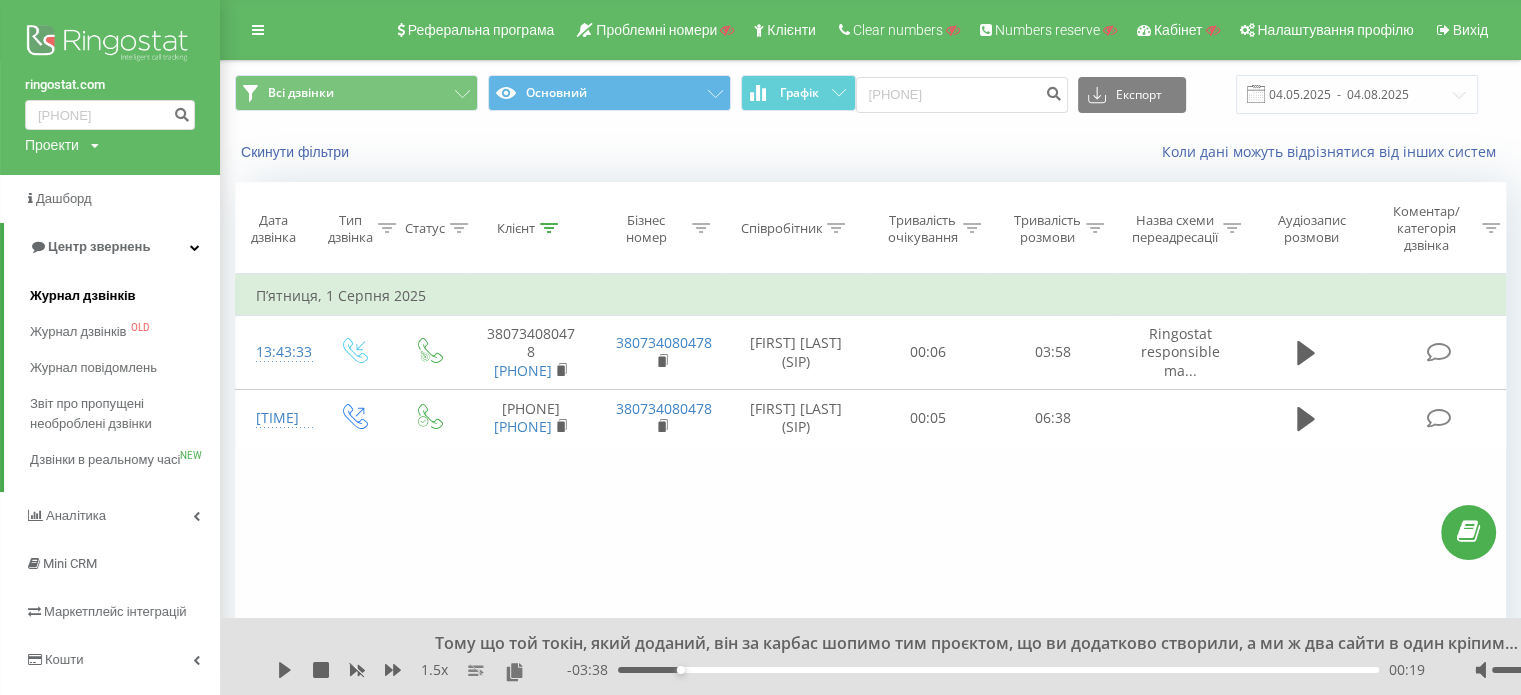 click on "Журнал дзвінків" at bounding box center (83, 296) 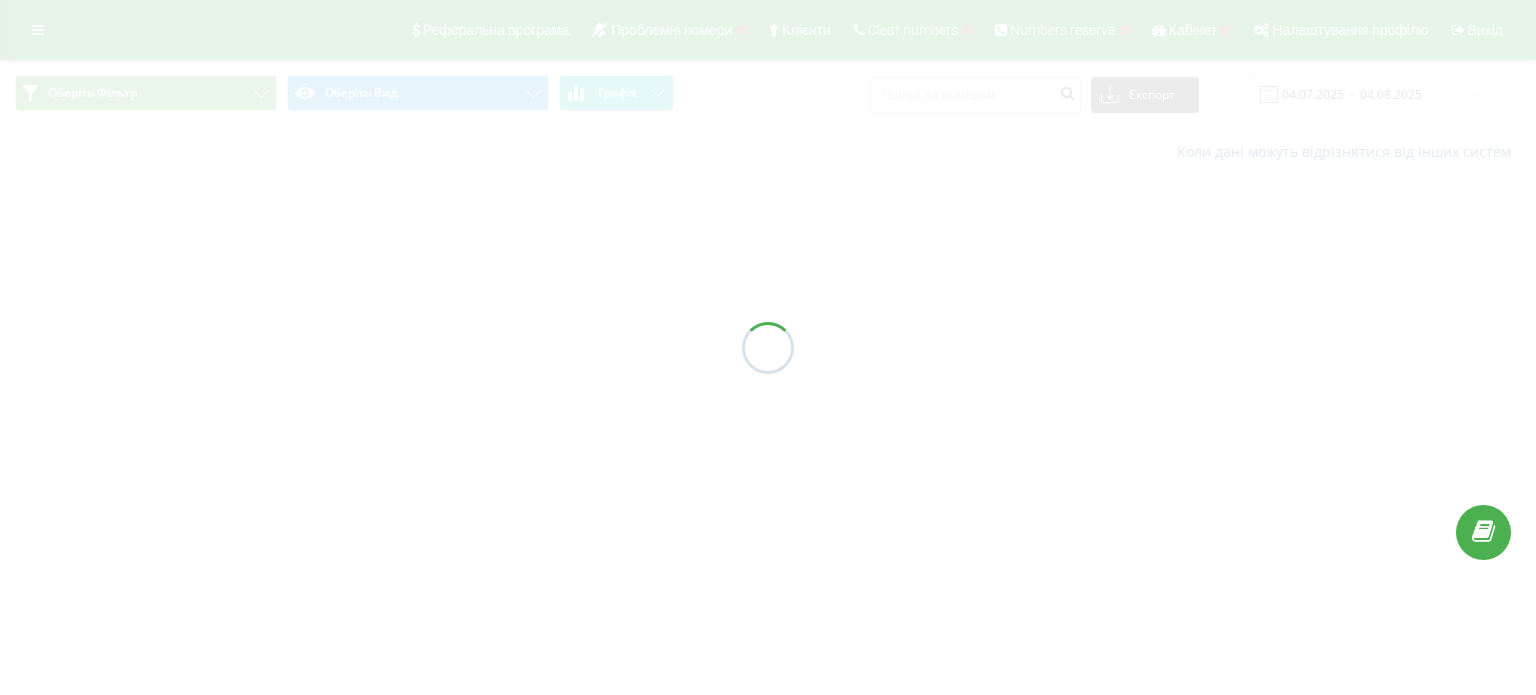 scroll, scrollTop: 0, scrollLeft: 0, axis: both 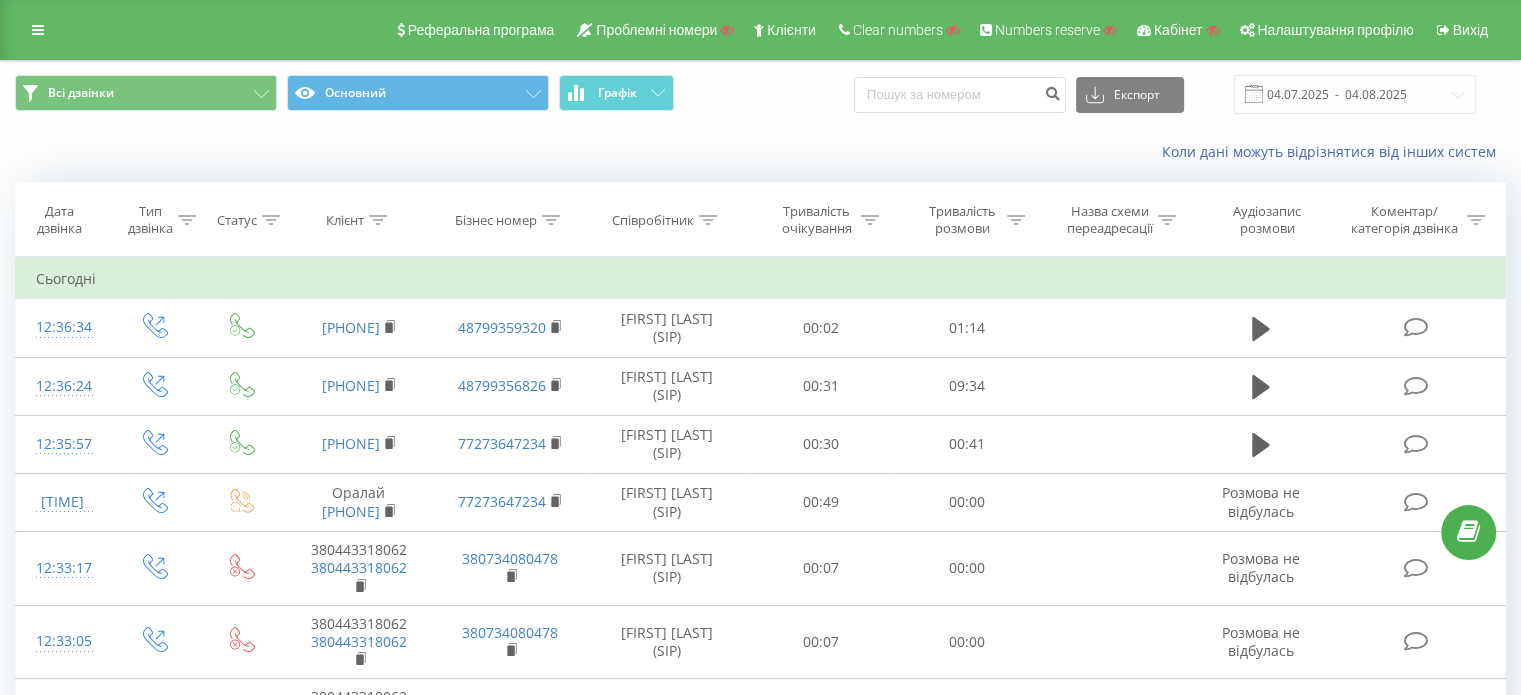 click at bounding box center (38, 30) 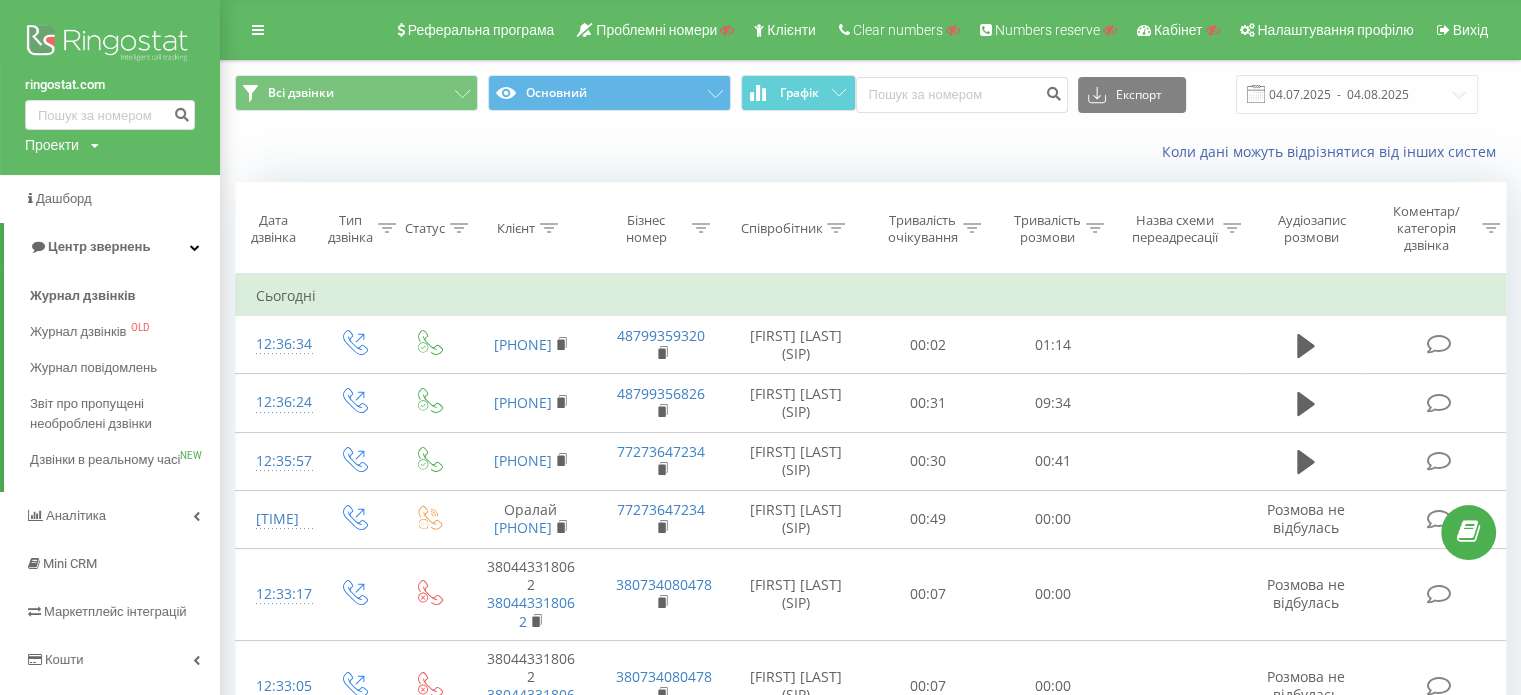 click on "Коли дані можуть відрізнятися вiд інших систем" at bounding box center (870, 152) 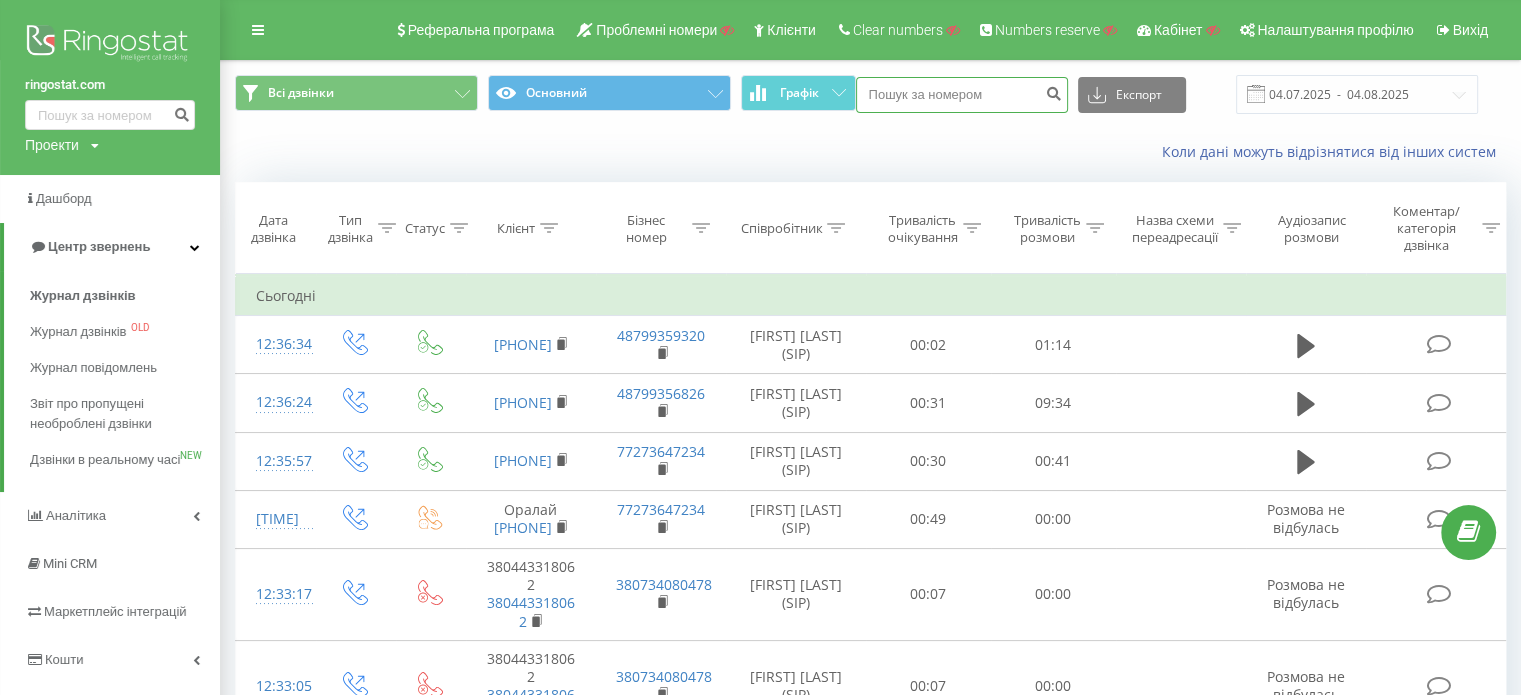 click at bounding box center (962, 95) 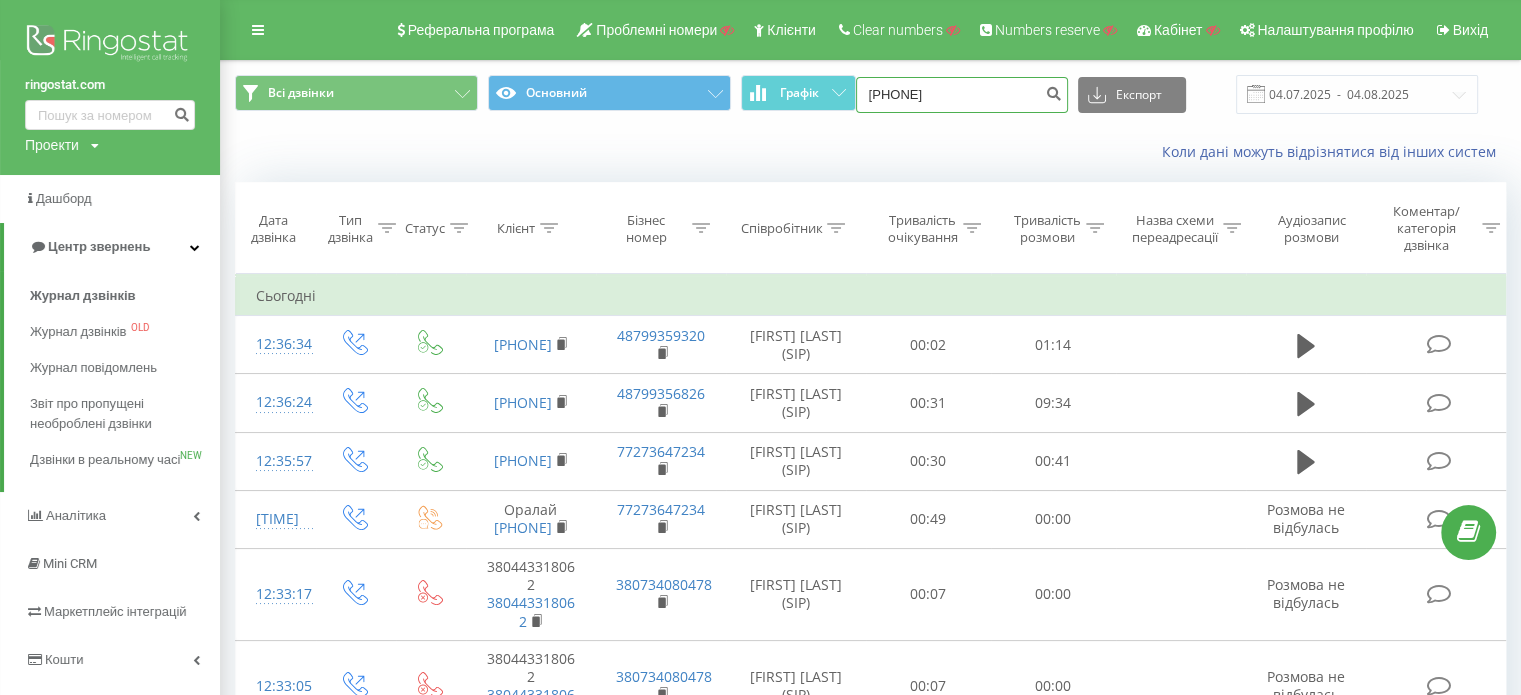 type on "[PHONE]" 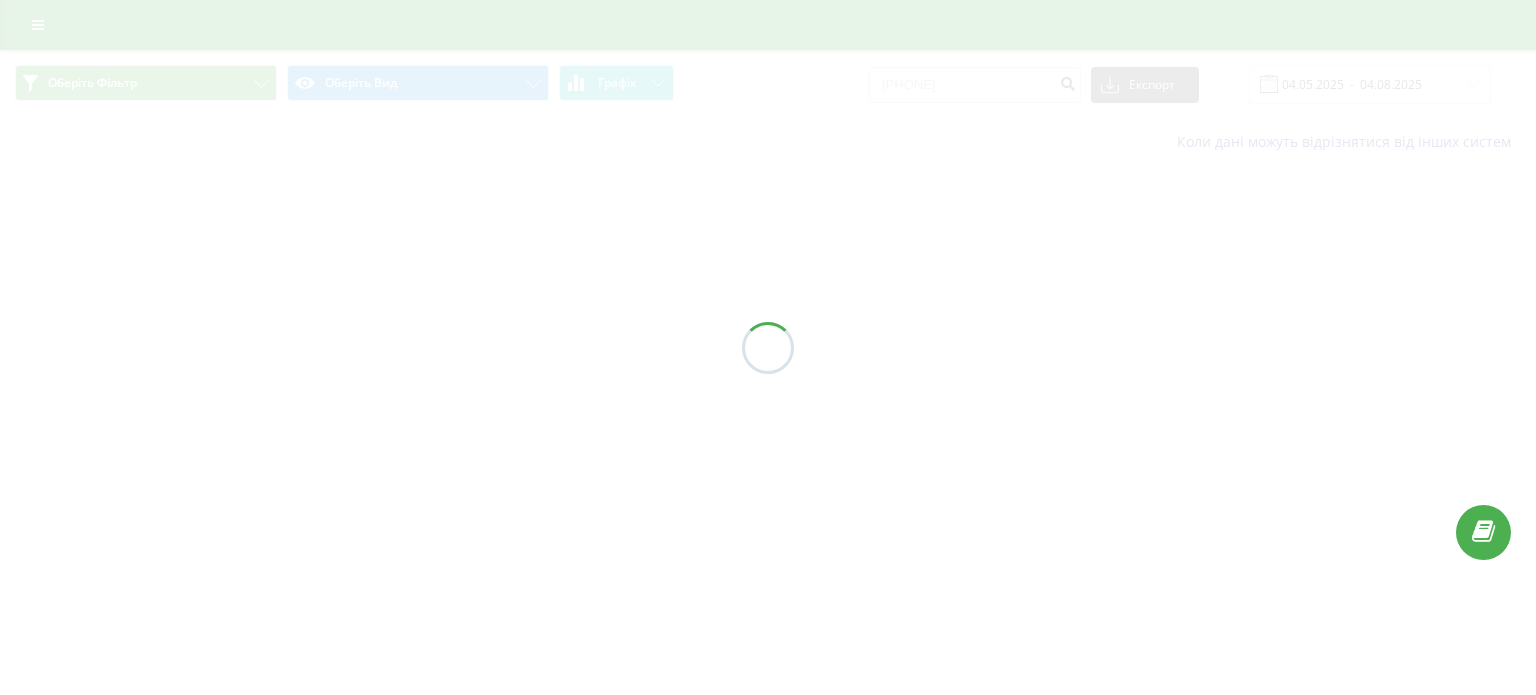 scroll, scrollTop: 0, scrollLeft: 0, axis: both 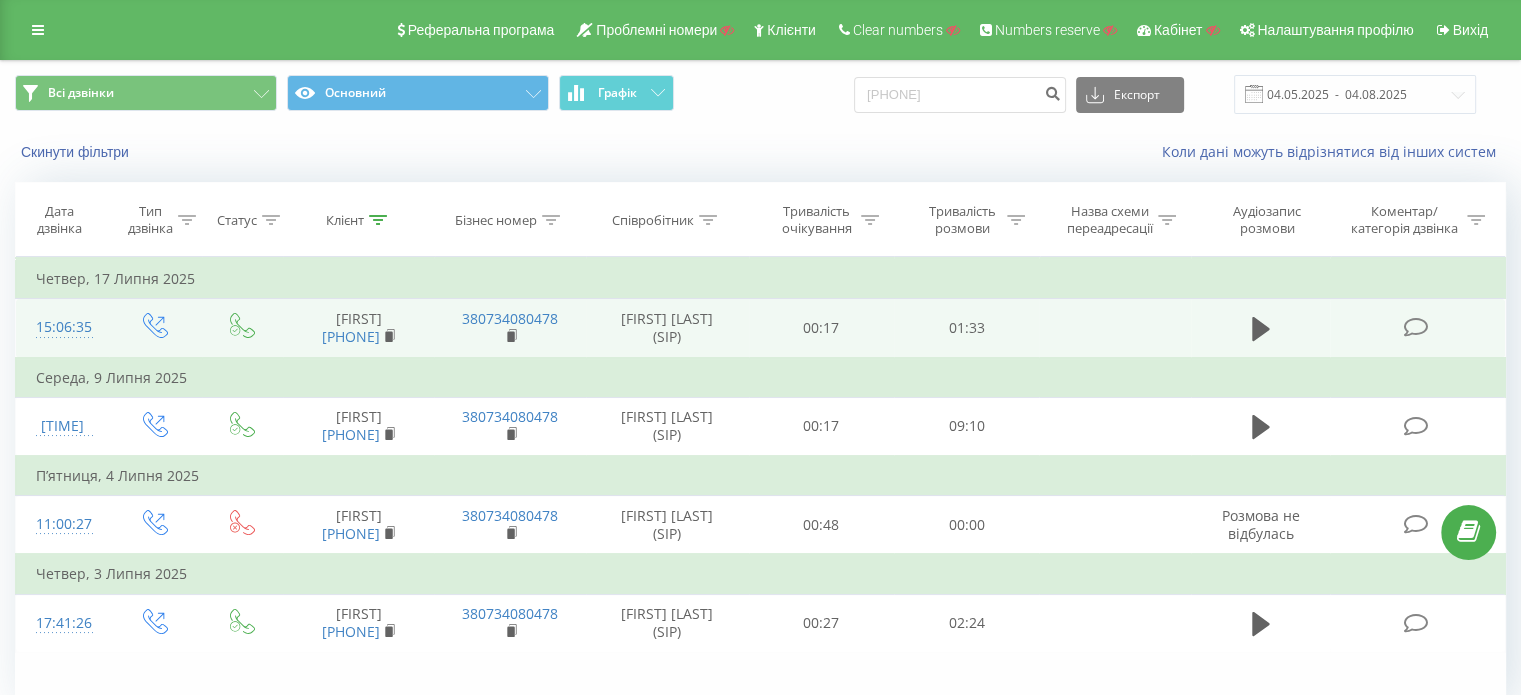 click at bounding box center [1261, 329] 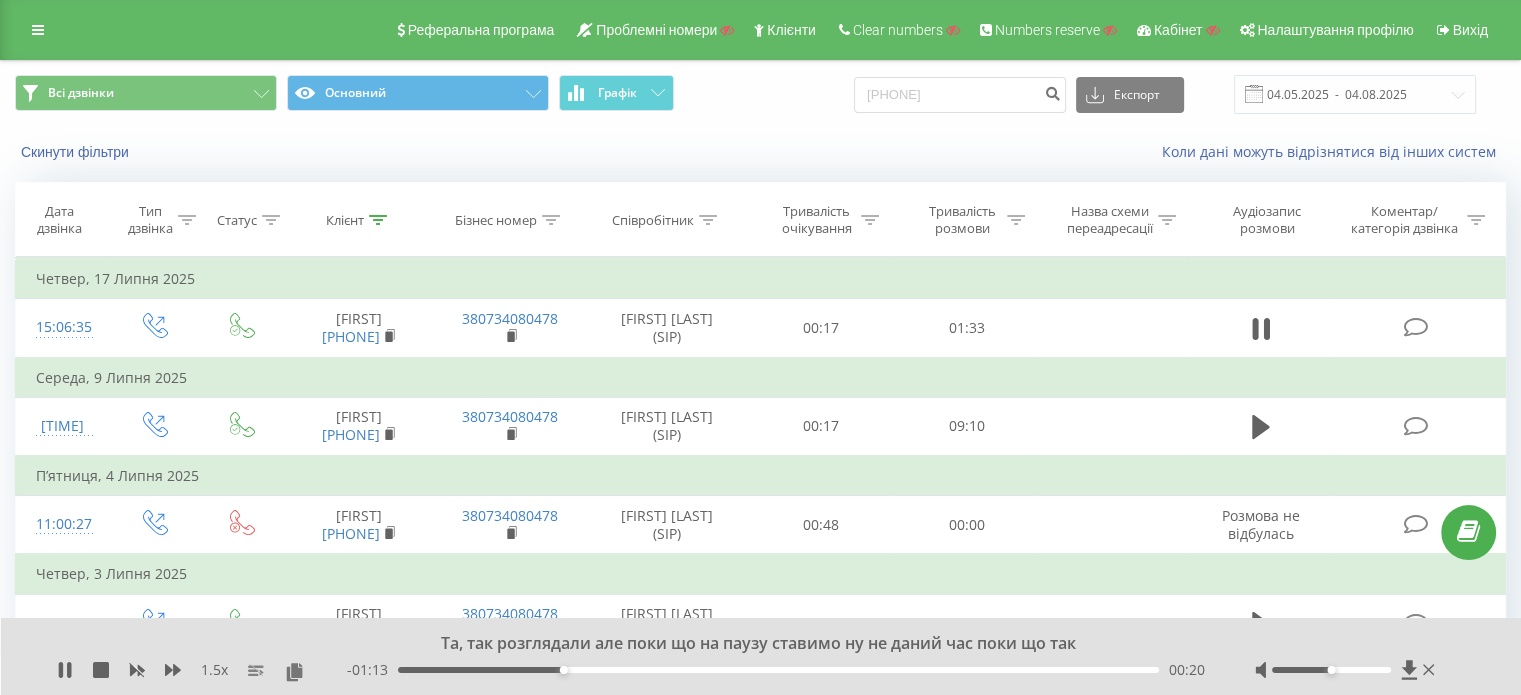 click on "Та, так розглядали але поки що на паузу ставимо ну не даний час поки що так" at bounding box center (748, 644) 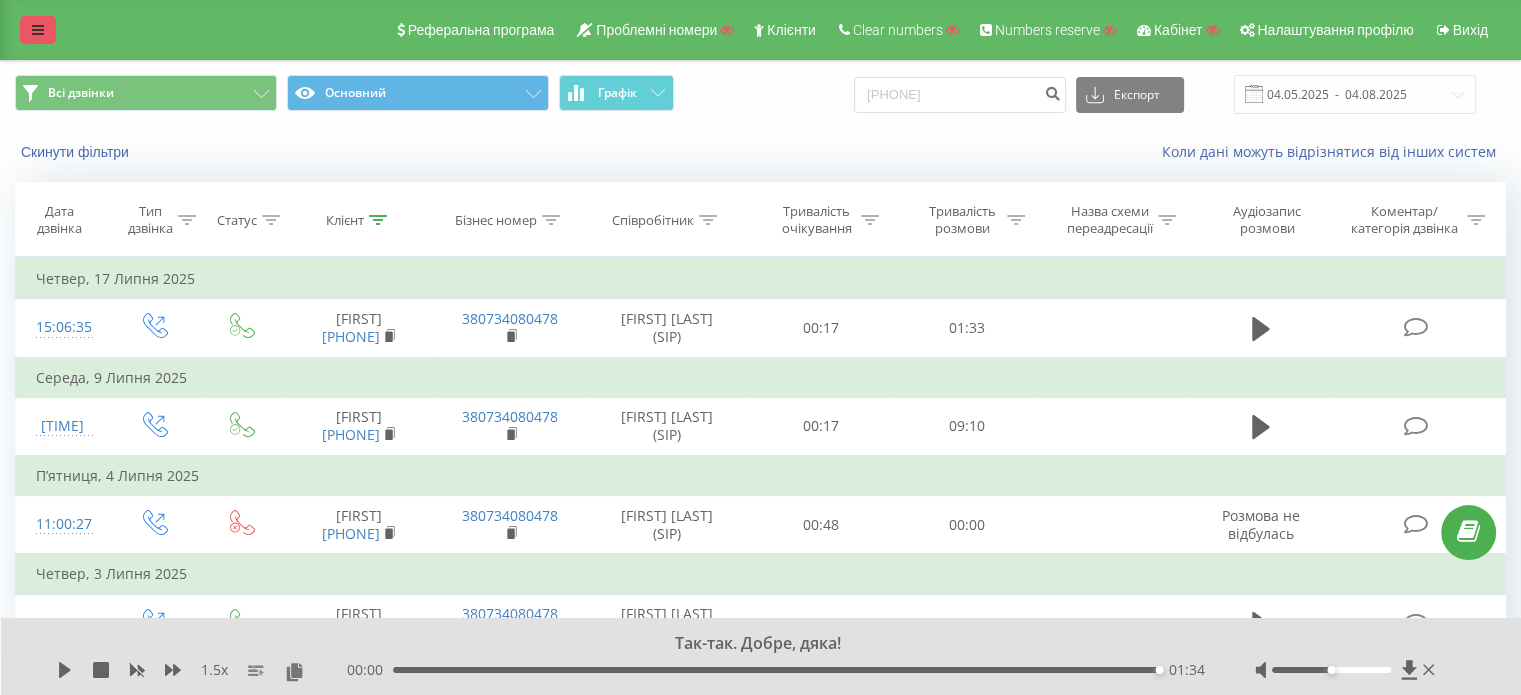 click at bounding box center [38, 30] 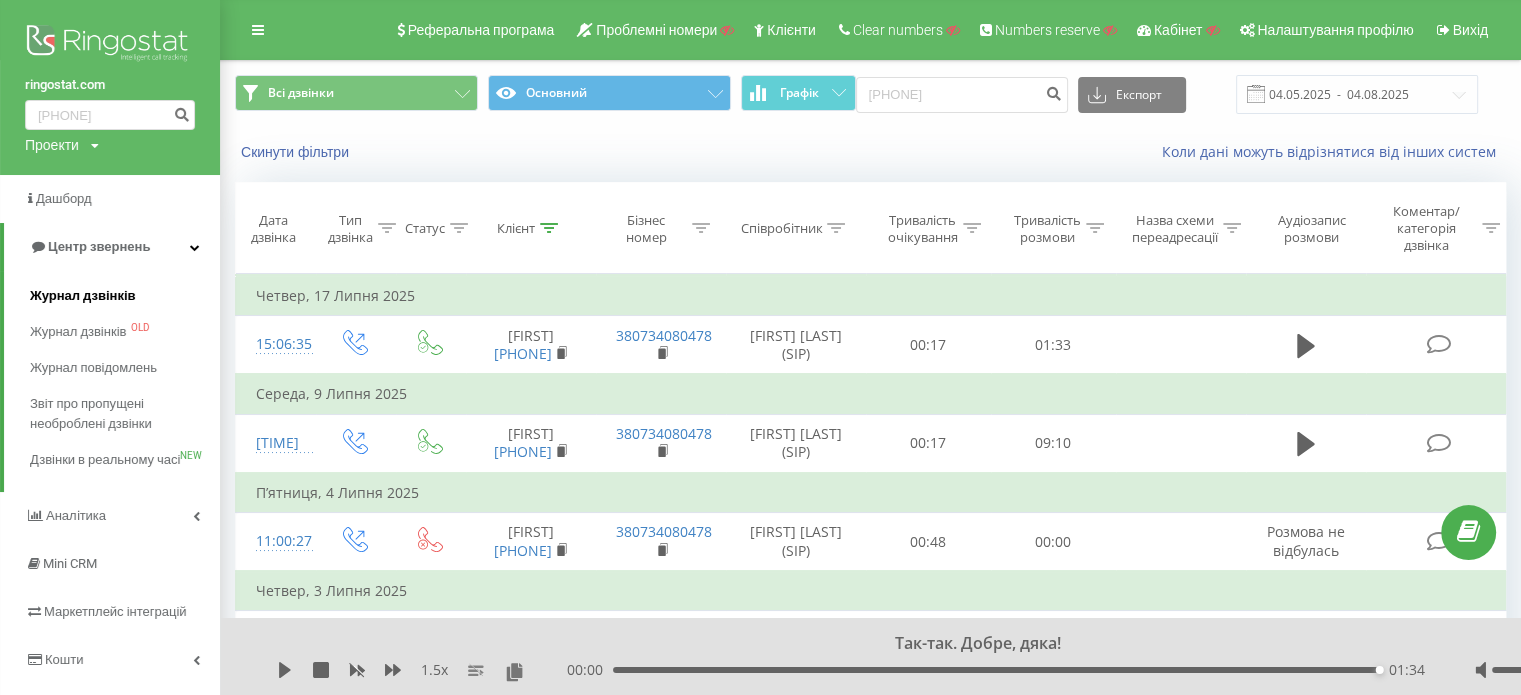 click on "Журнал дзвінків" at bounding box center [83, 296] 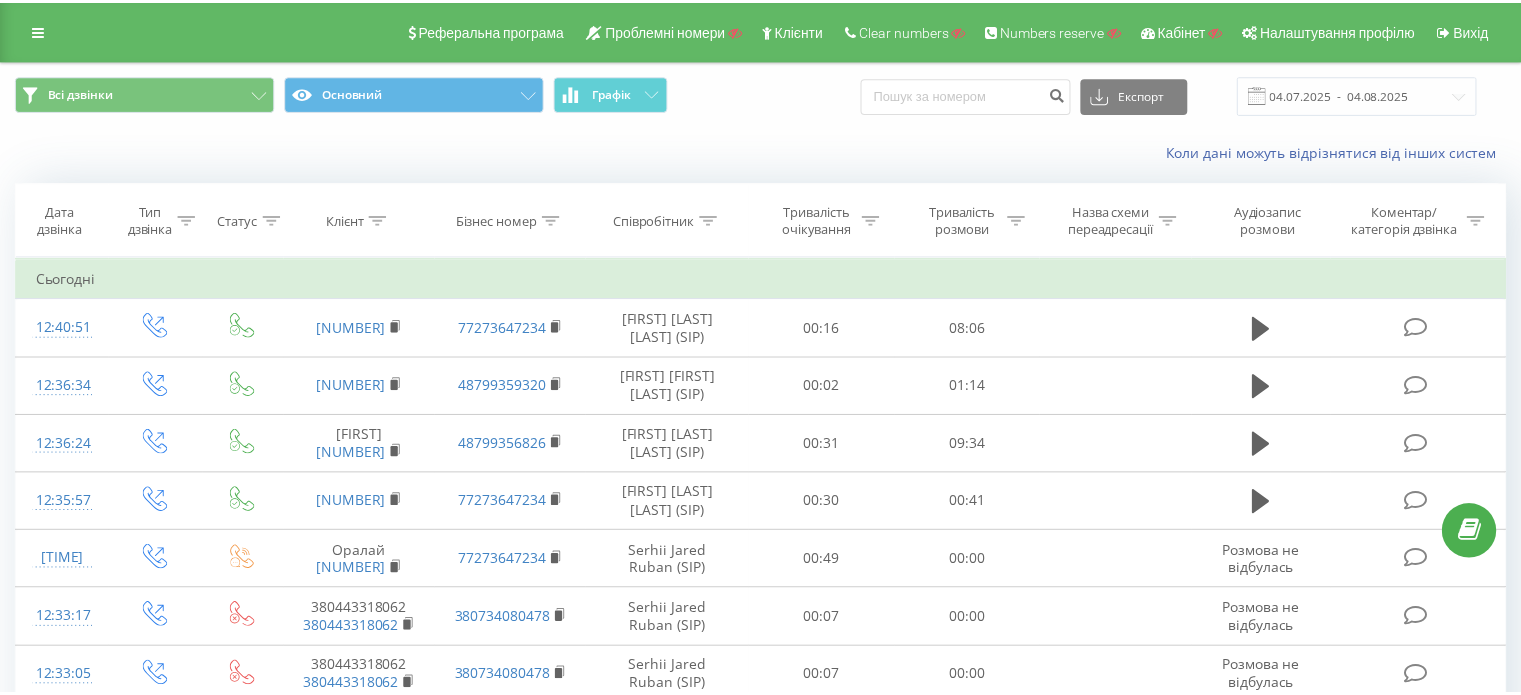 scroll, scrollTop: 0, scrollLeft: 0, axis: both 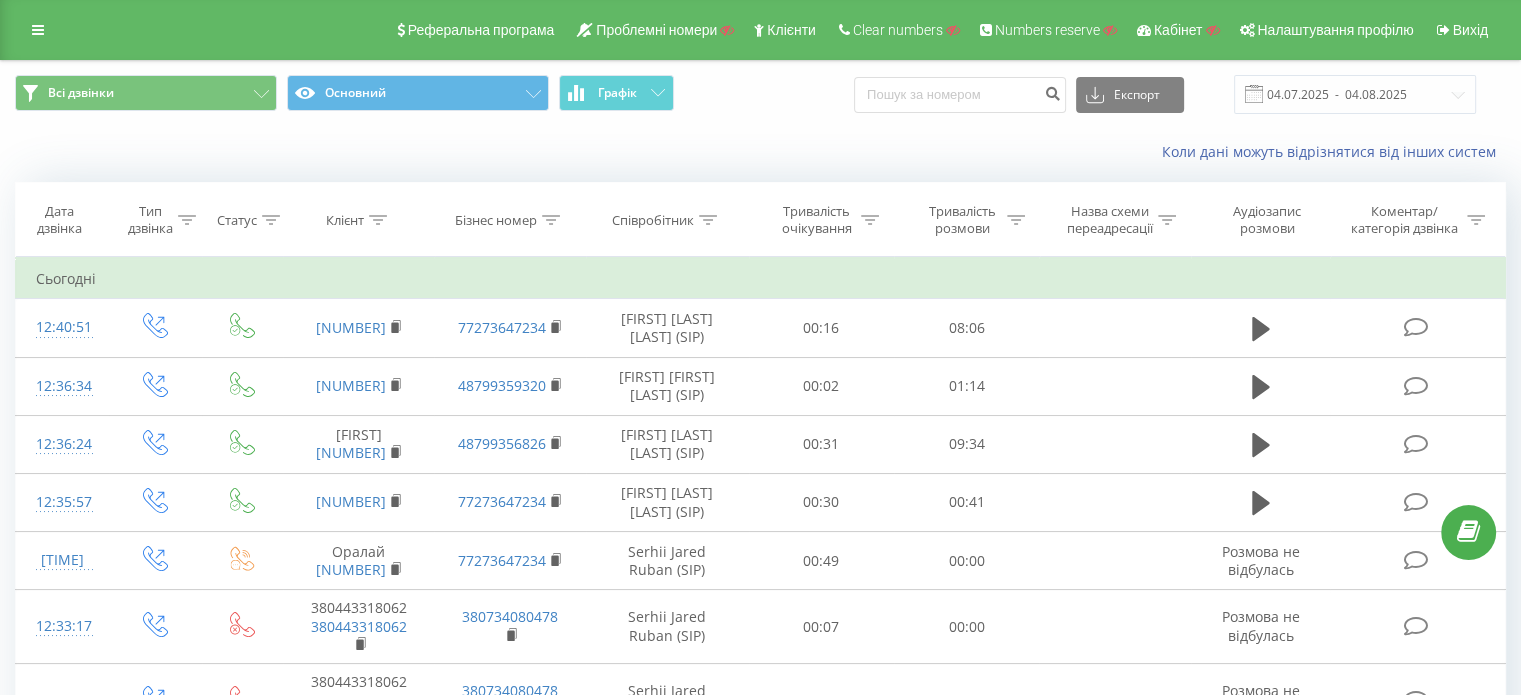 click on "Коли дані можуть відрізнятися вiд інших систем" at bounding box center (760, 152) 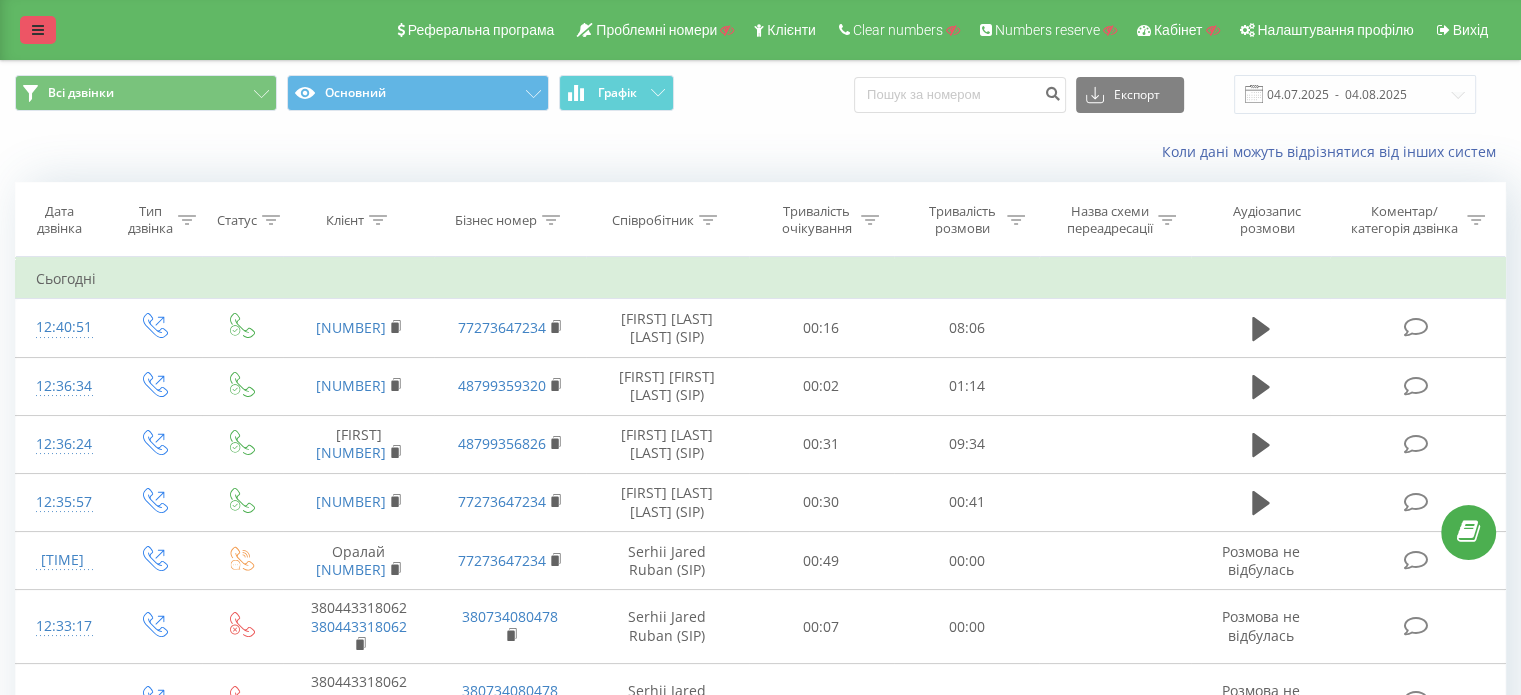 click at bounding box center (38, 30) 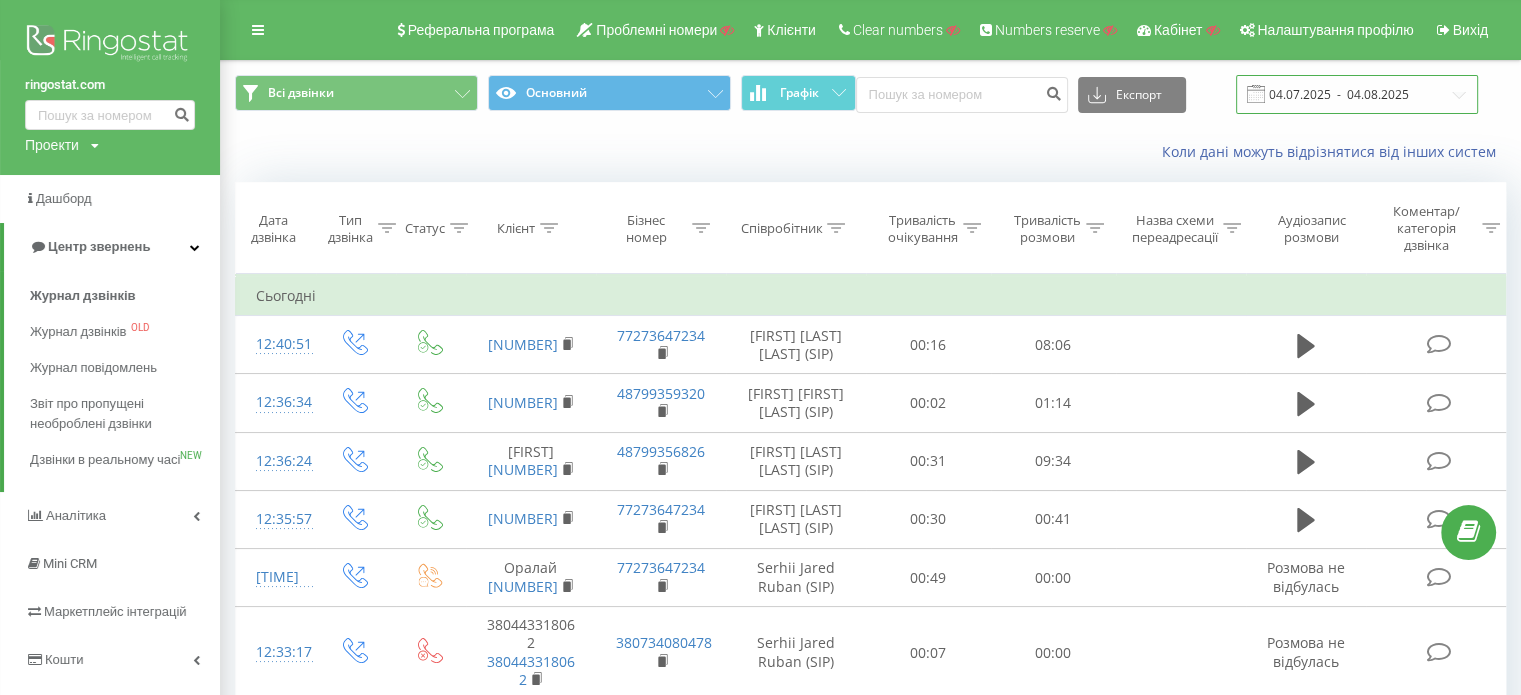 click on "04.07.2025  -  04.08.2025" at bounding box center [1357, 94] 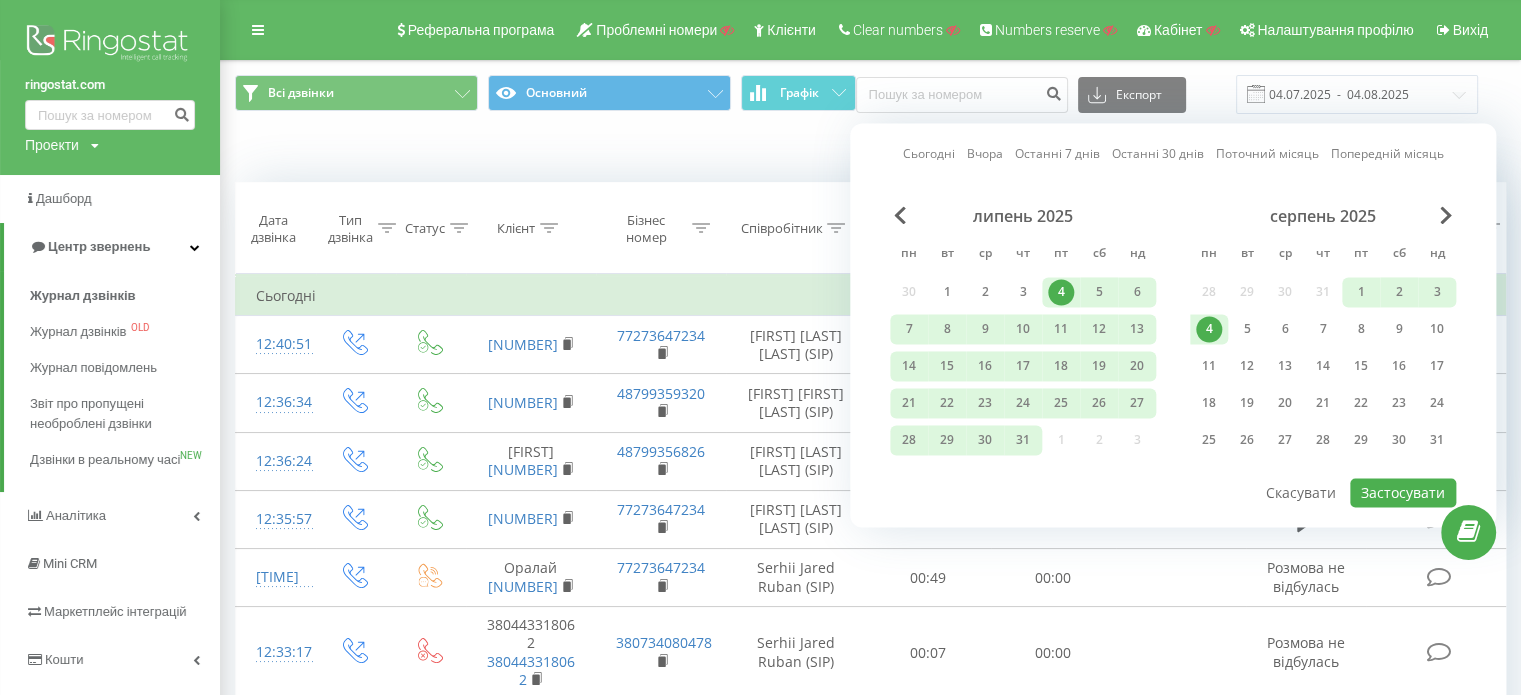 click on "Останні 7 днів" at bounding box center [1057, 154] 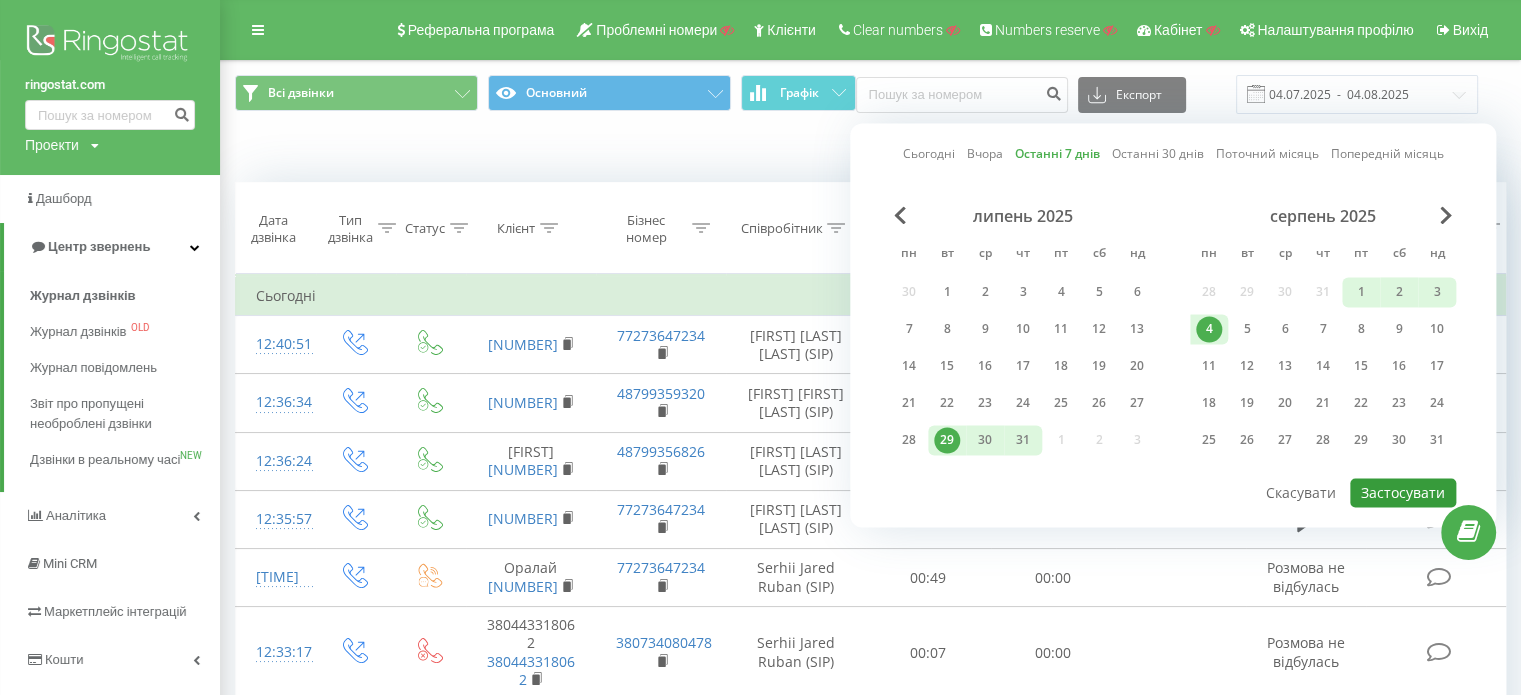 click on "Застосувати" at bounding box center (1403, 492) 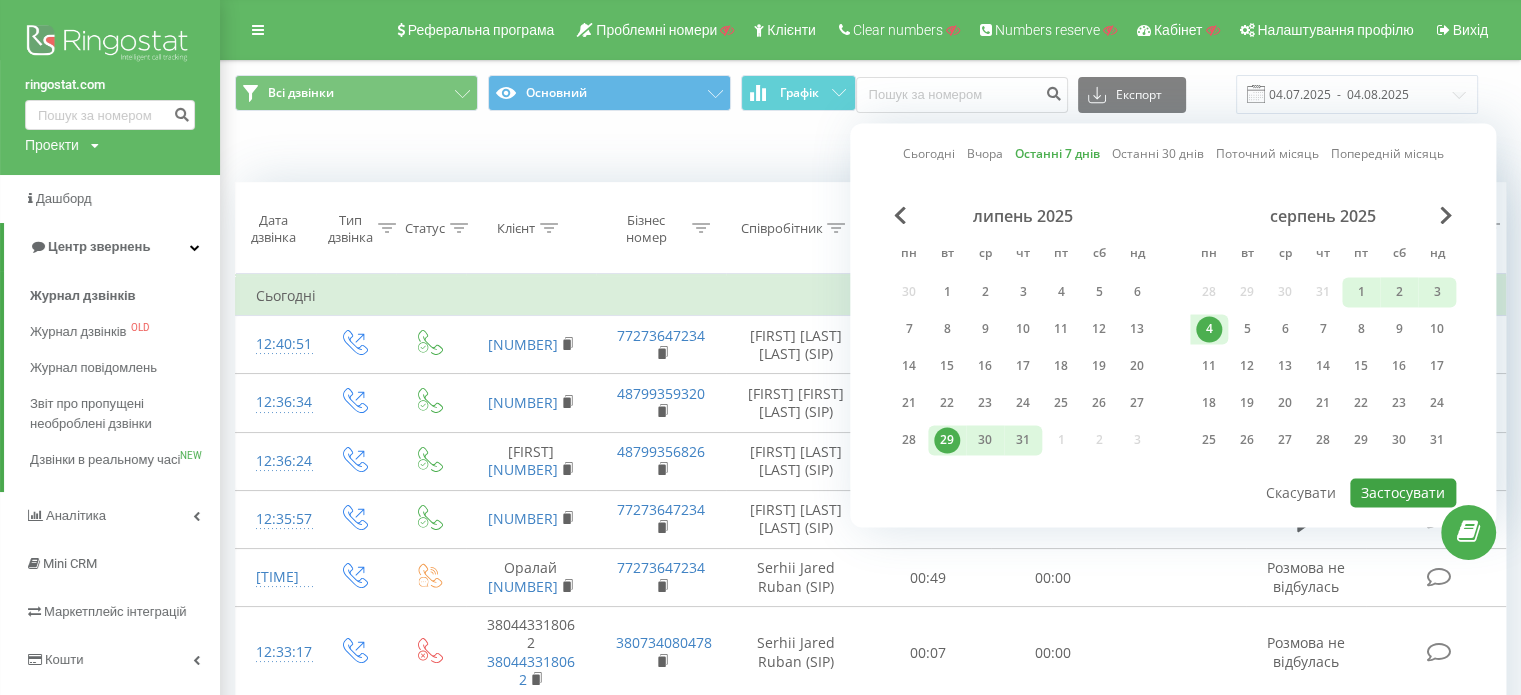 type on "29.07.2025  -  04.08.2025" 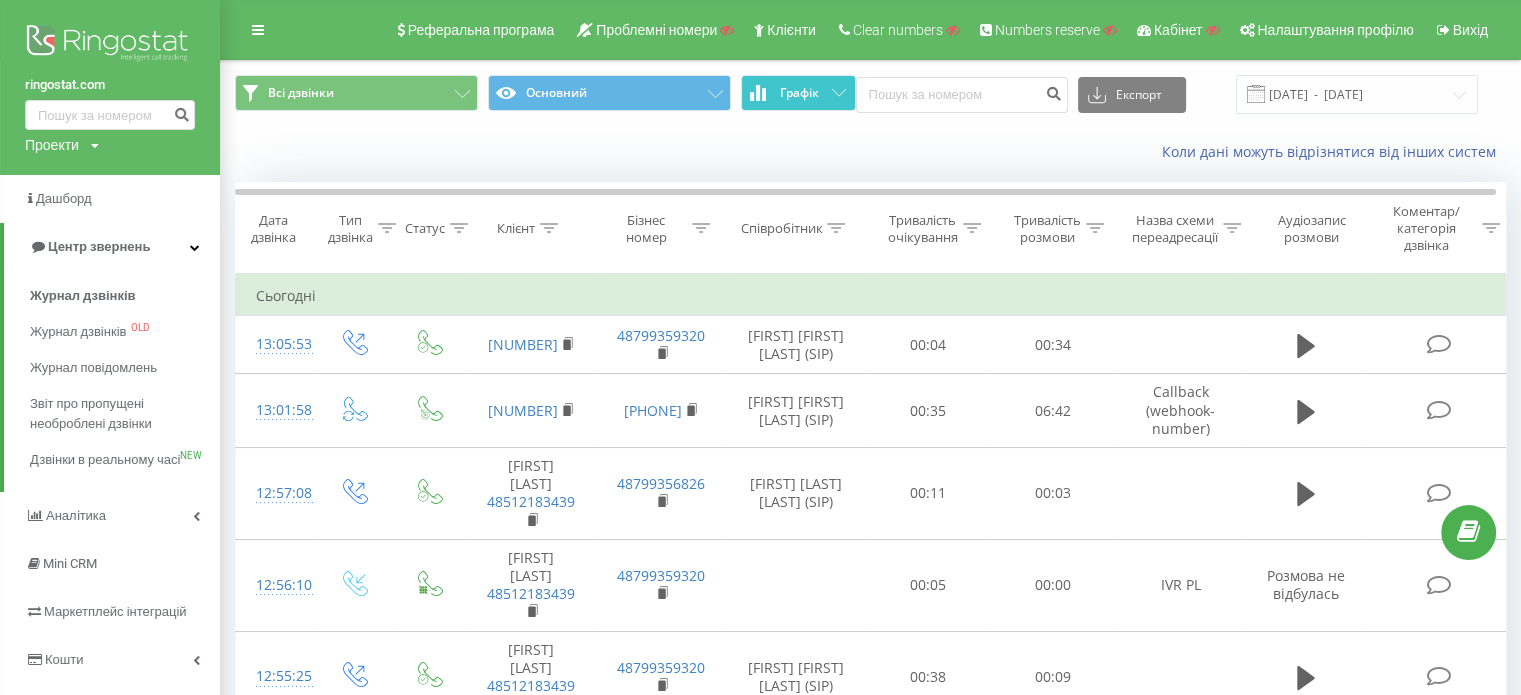 click on "Графік" at bounding box center (799, 93) 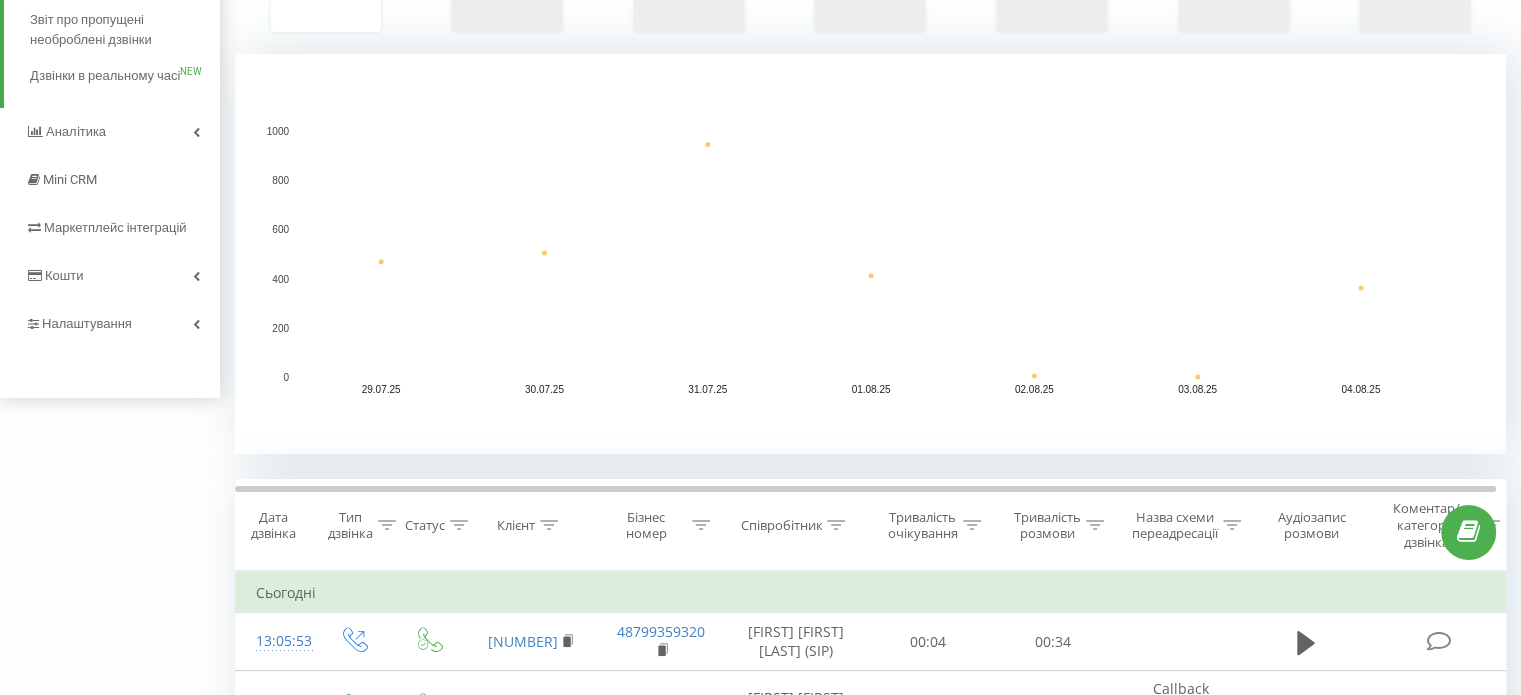 scroll, scrollTop: 400, scrollLeft: 0, axis: vertical 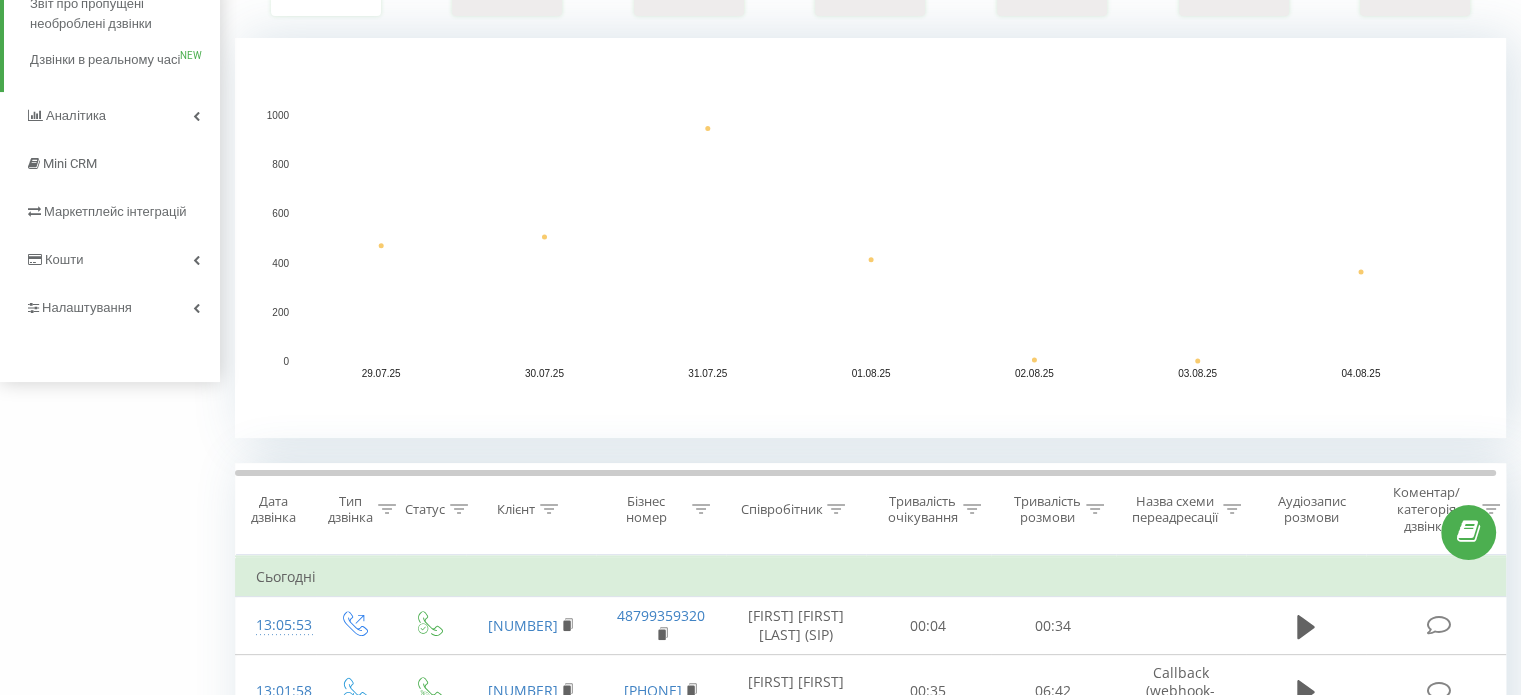 click 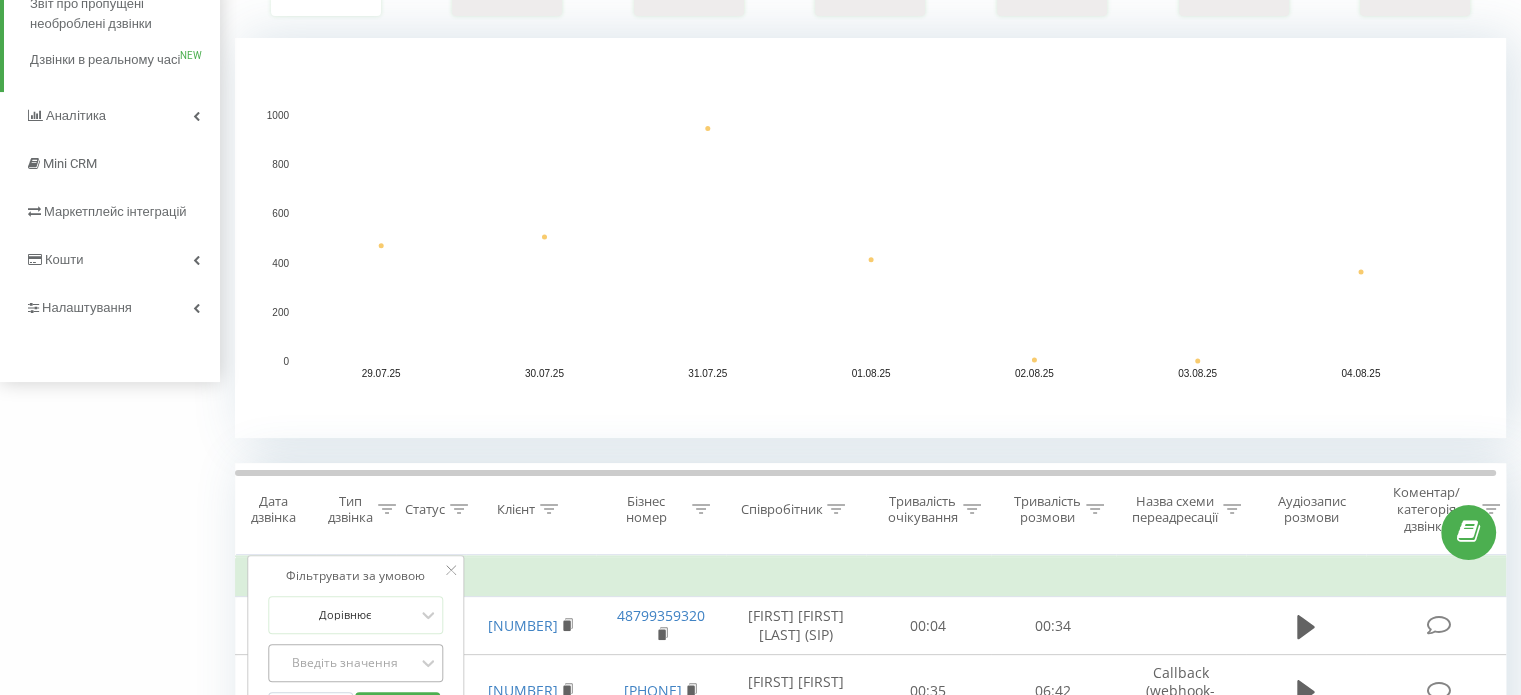 click on "Введіть значення" at bounding box center (356, 663) 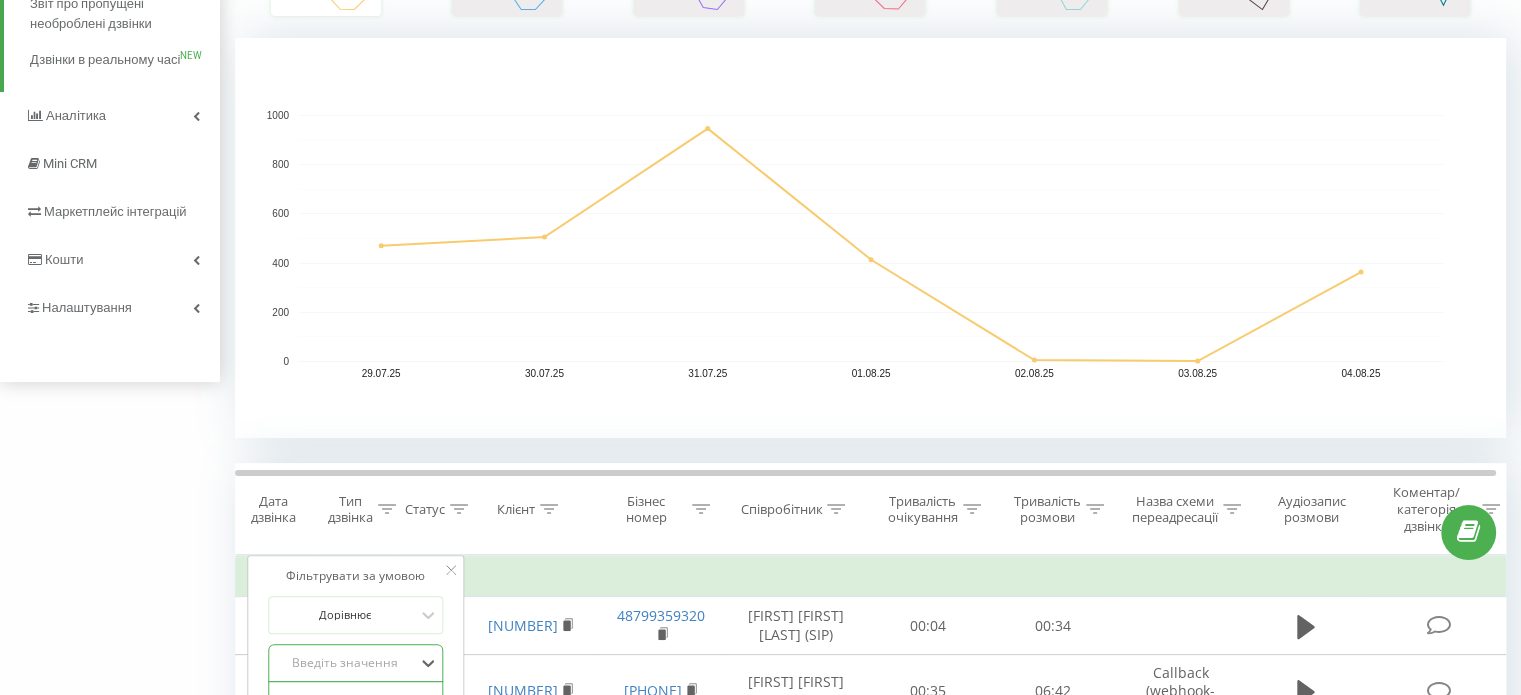 scroll, scrollTop: 586, scrollLeft: 0, axis: vertical 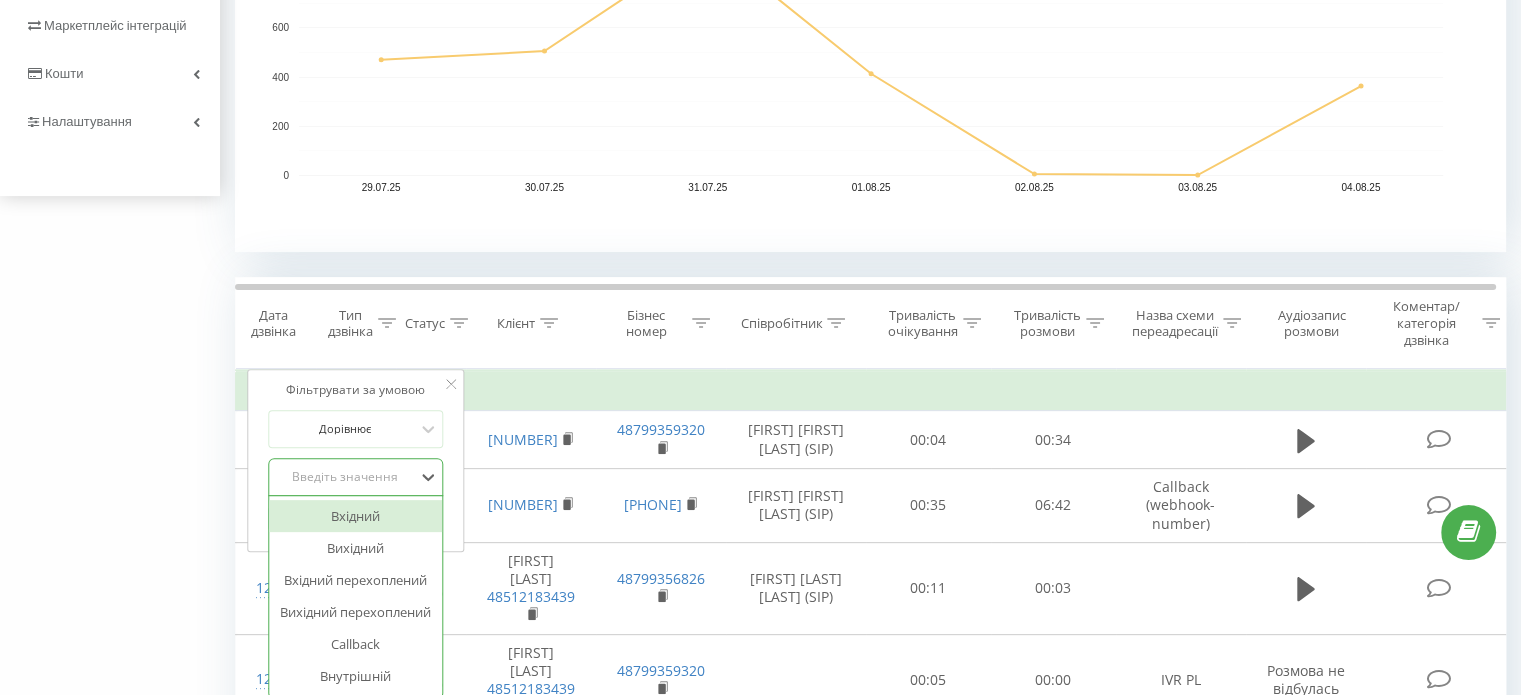 click on "Вхідний" at bounding box center [356, 516] 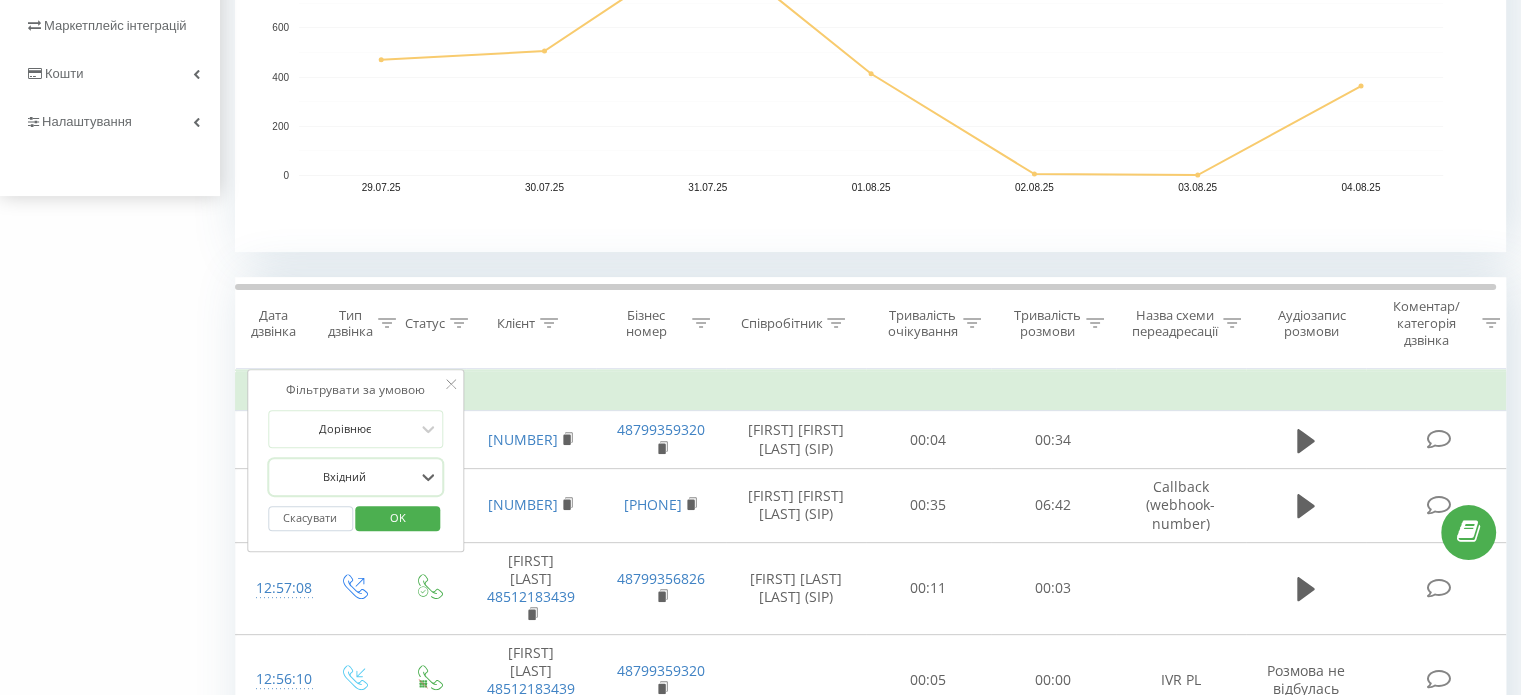 click on "OK" at bounding box center (398, 517) 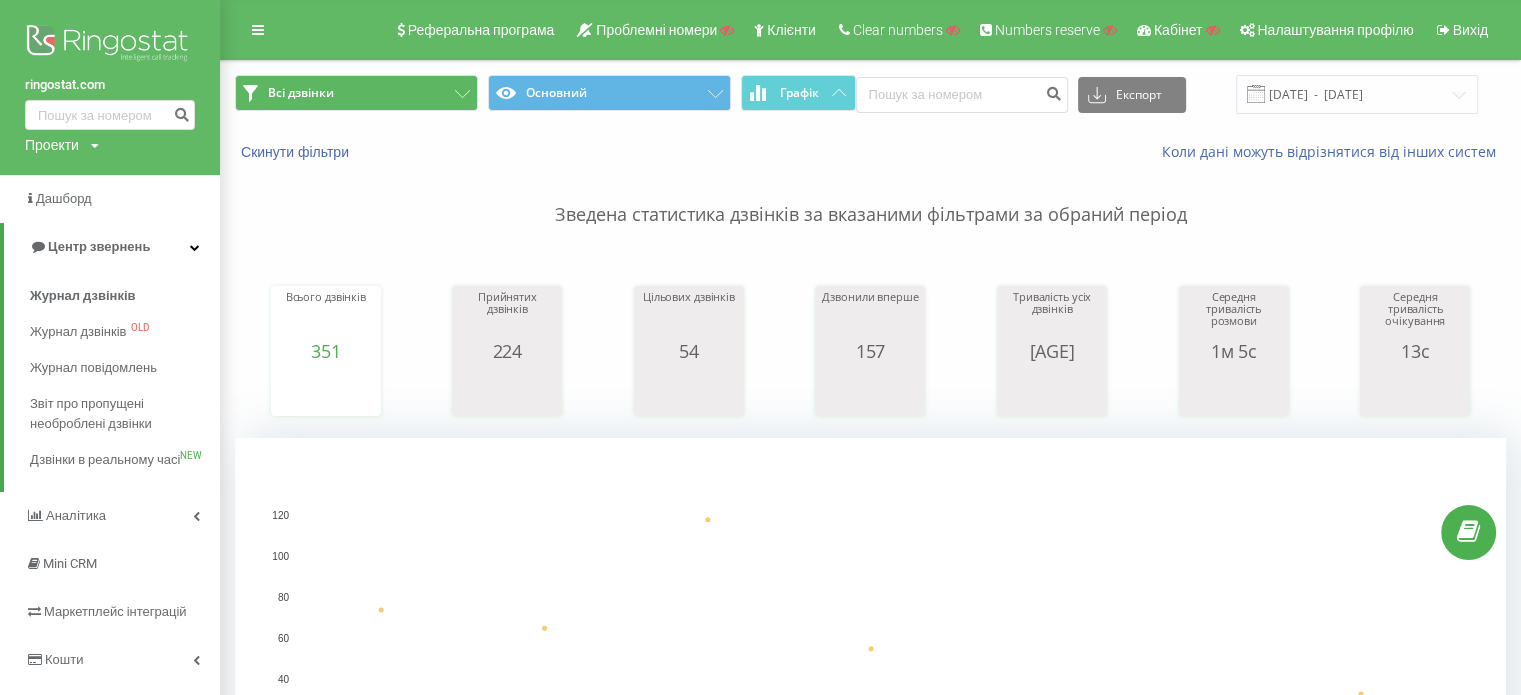 scroll, scrollTop: 0, scrollLeft: 0, axis: both 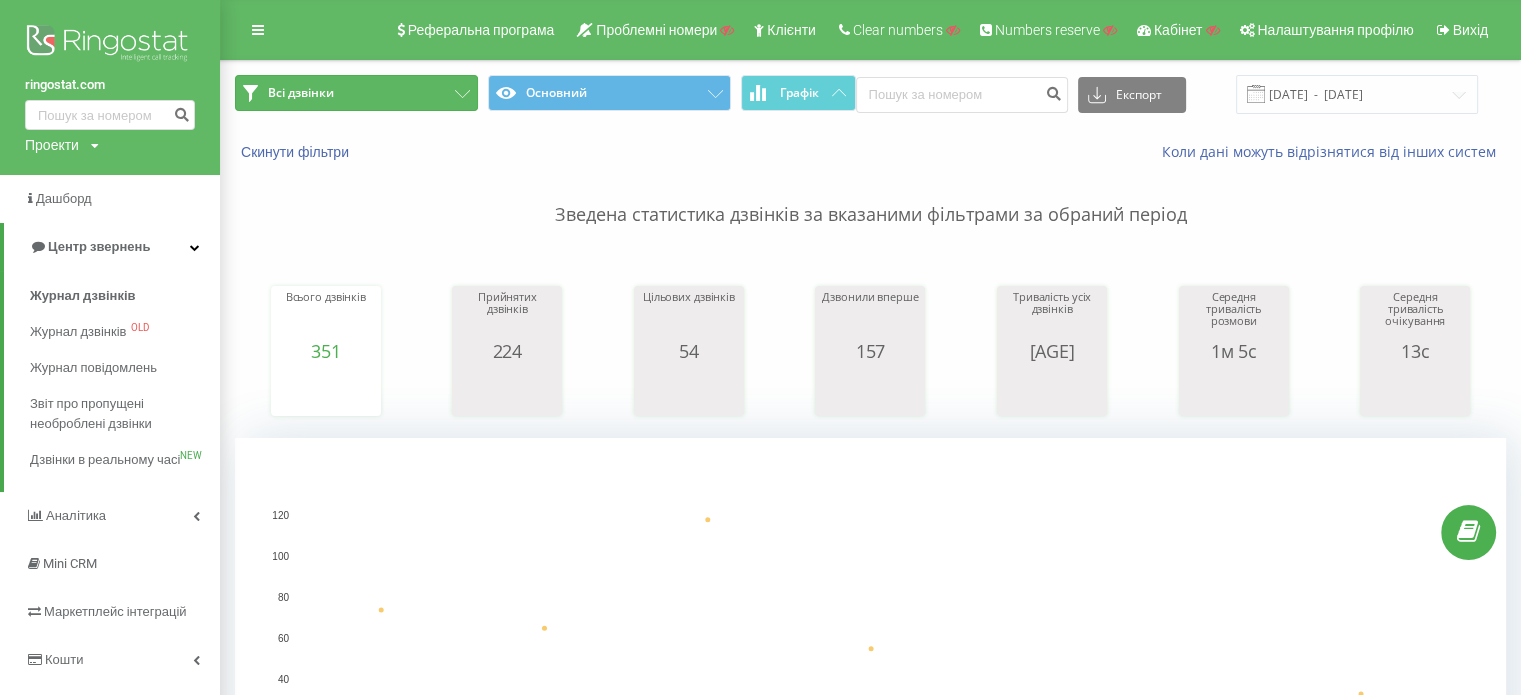 click on "Всі дзвінки" at bounding box center [356, 93] 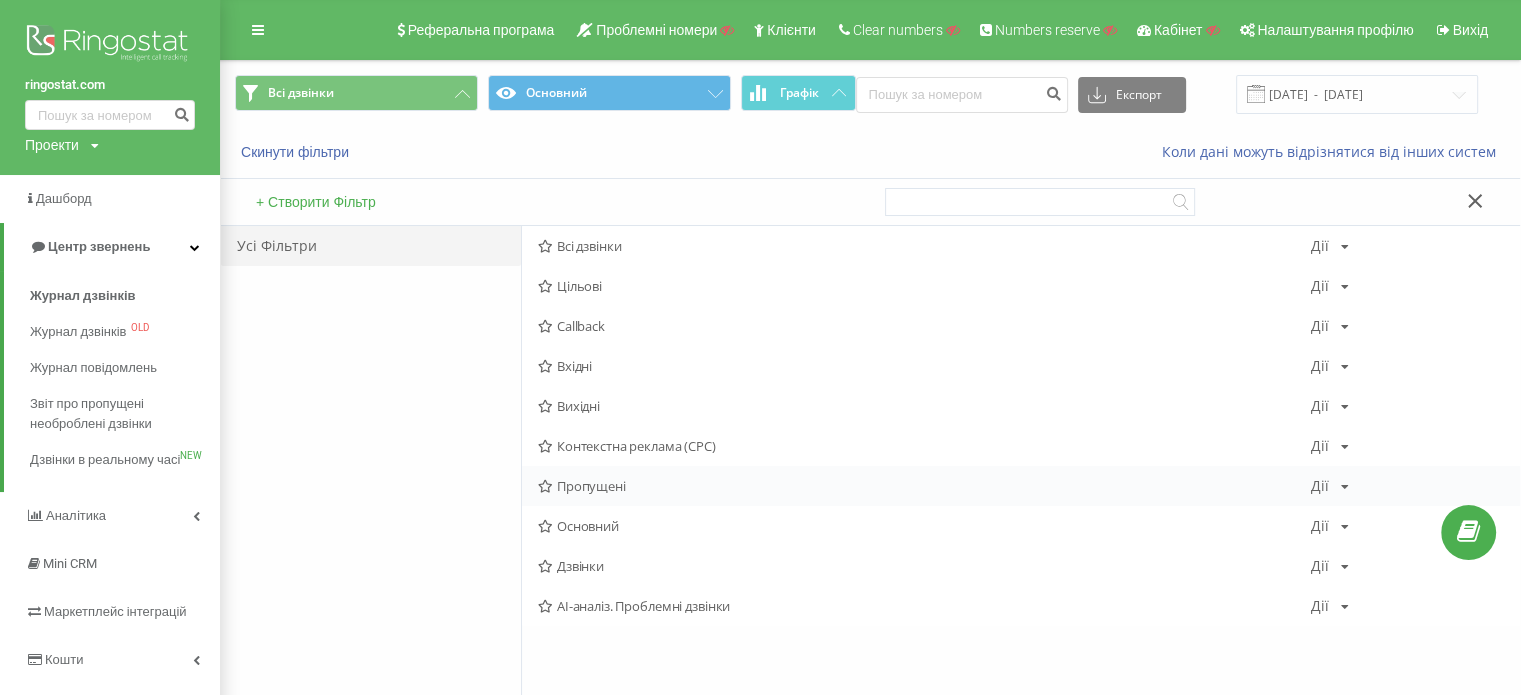 click on "Пропущені Дії Редагувати Копіювати Видалити За замовчуванням Поділитися" at bounding box center [1021, 486] 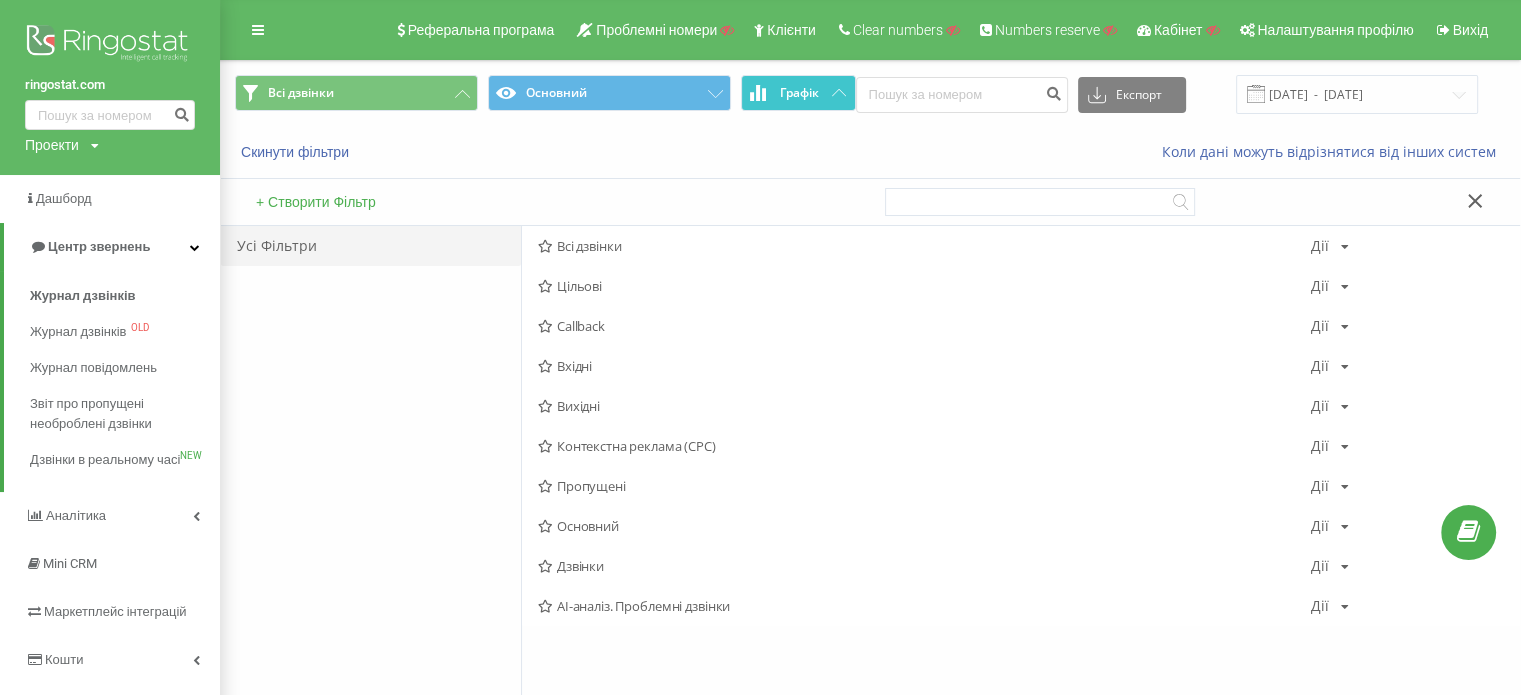 click on "Графік" at bounding box center [799, 93] 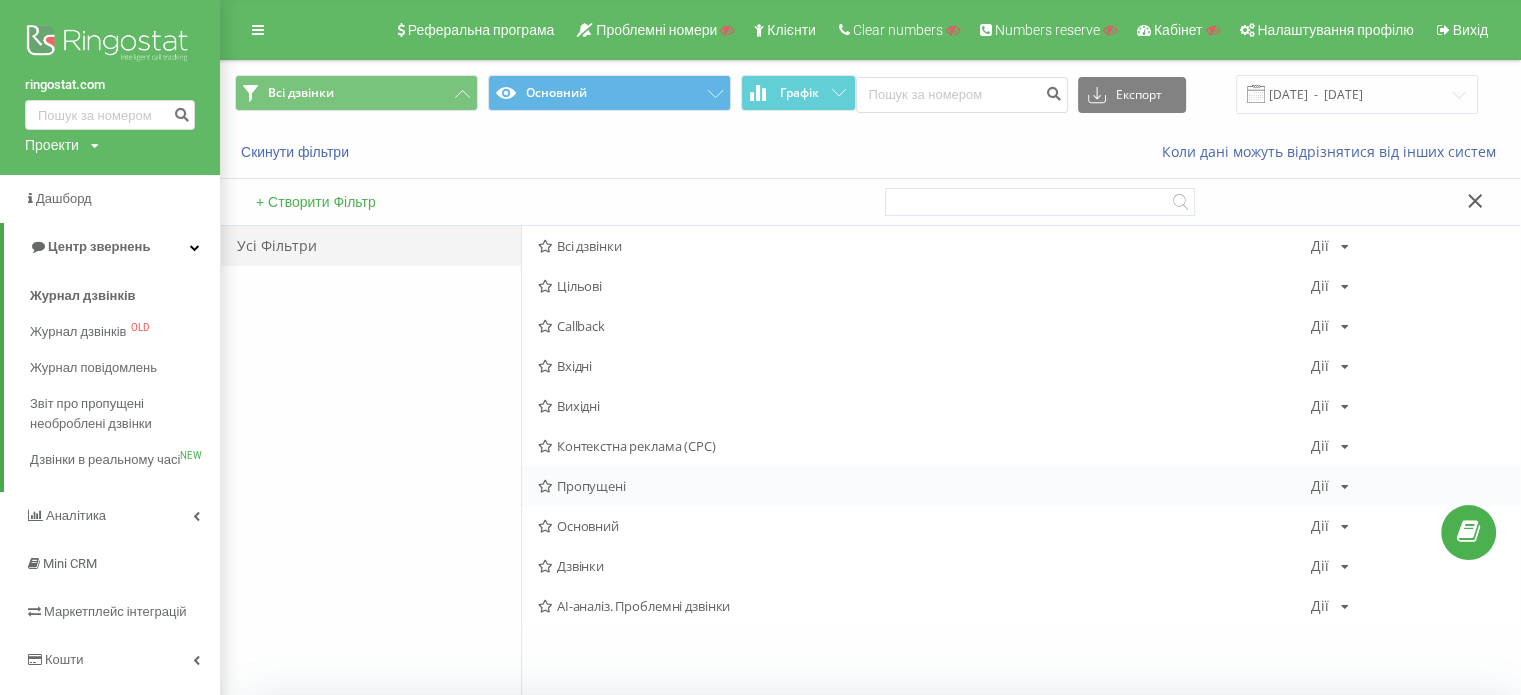 click on "Пропущені" at bounding box center (924, 486) 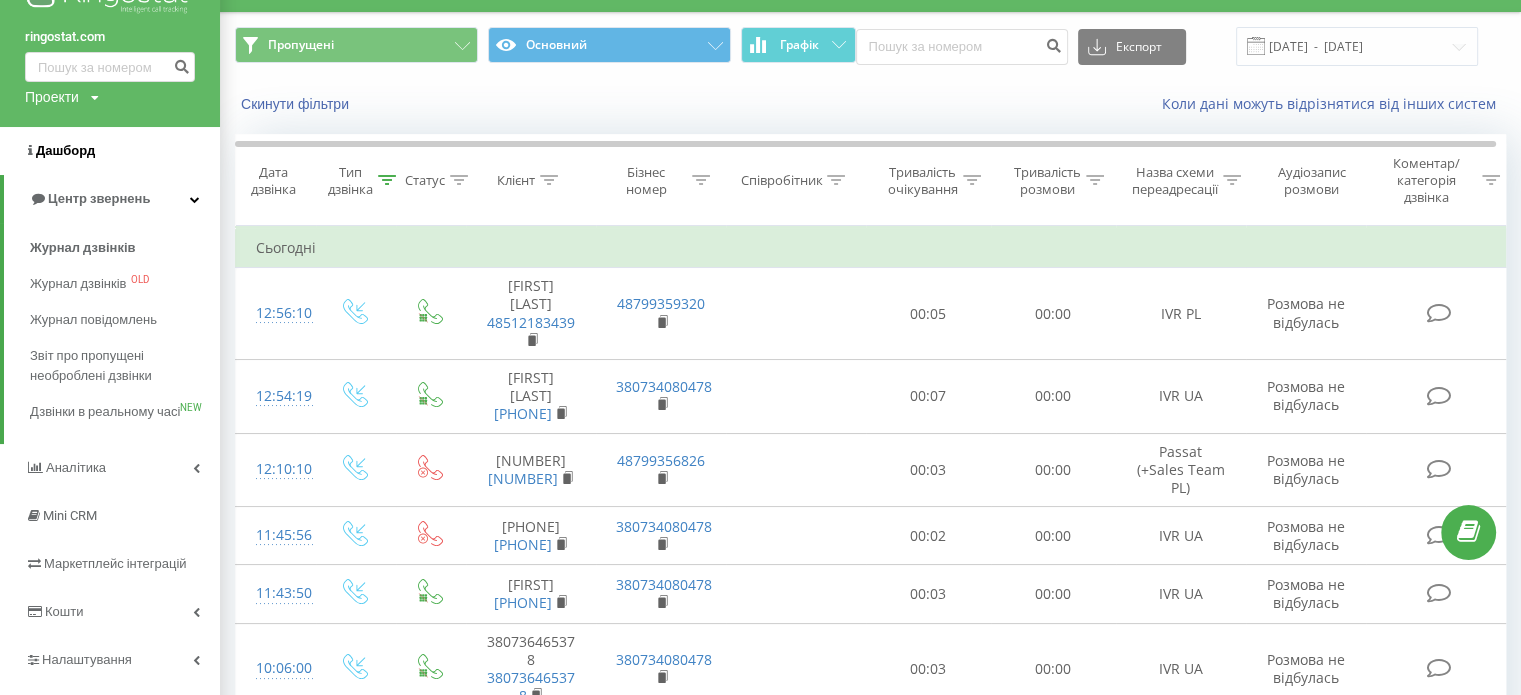 scroll, scrollTop: 0, scrollLeft: 0, axis: both 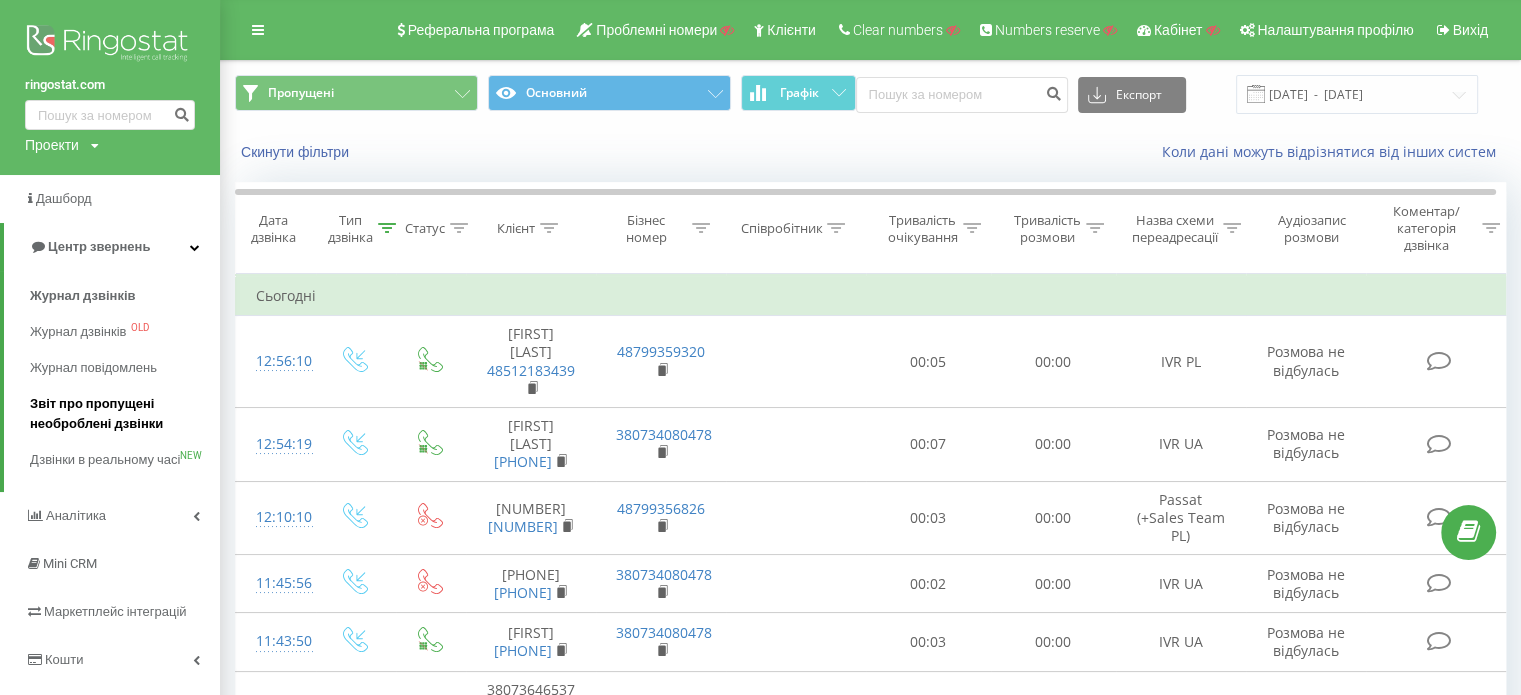 click on "Звіт про пропущені необроблені дзвінки" at bounding box center [120, 414] 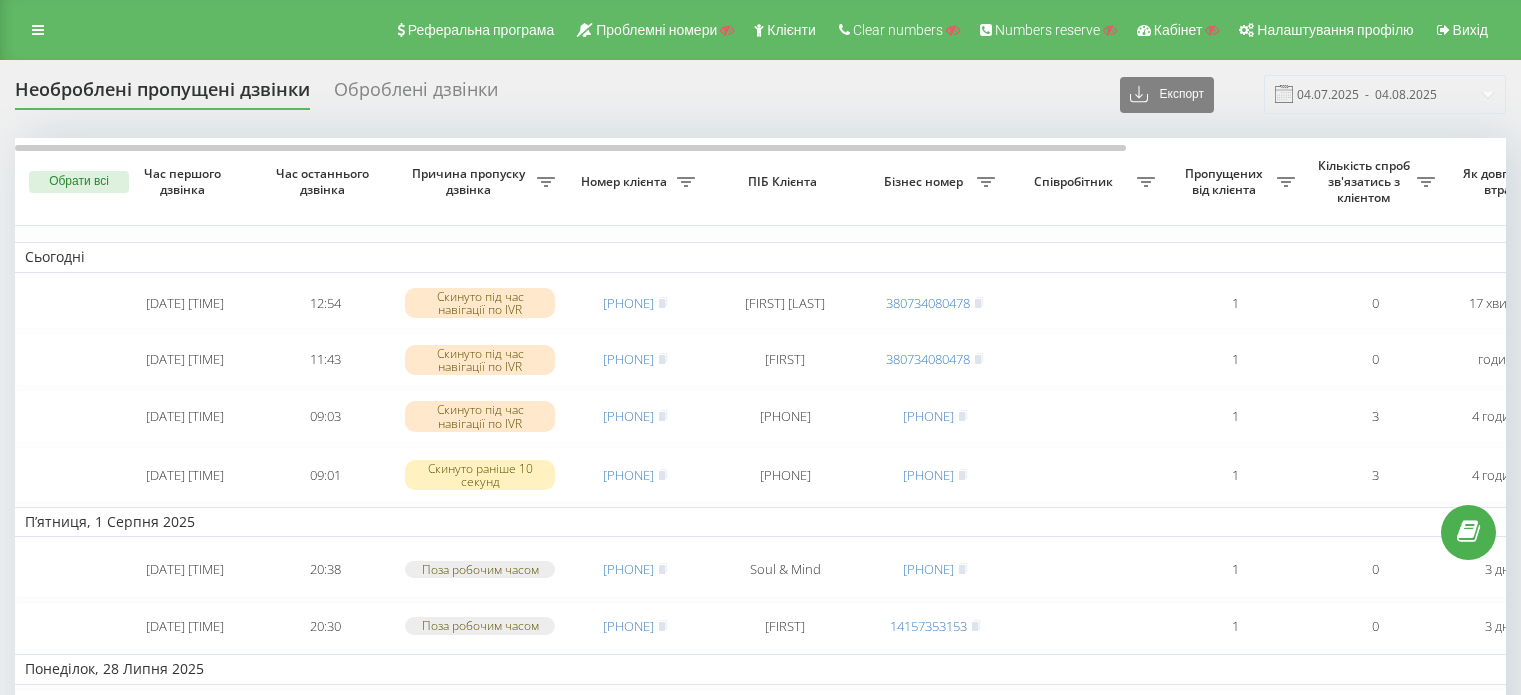 scroll, scrollTop: 0, scrollLeft: 0, axis: both 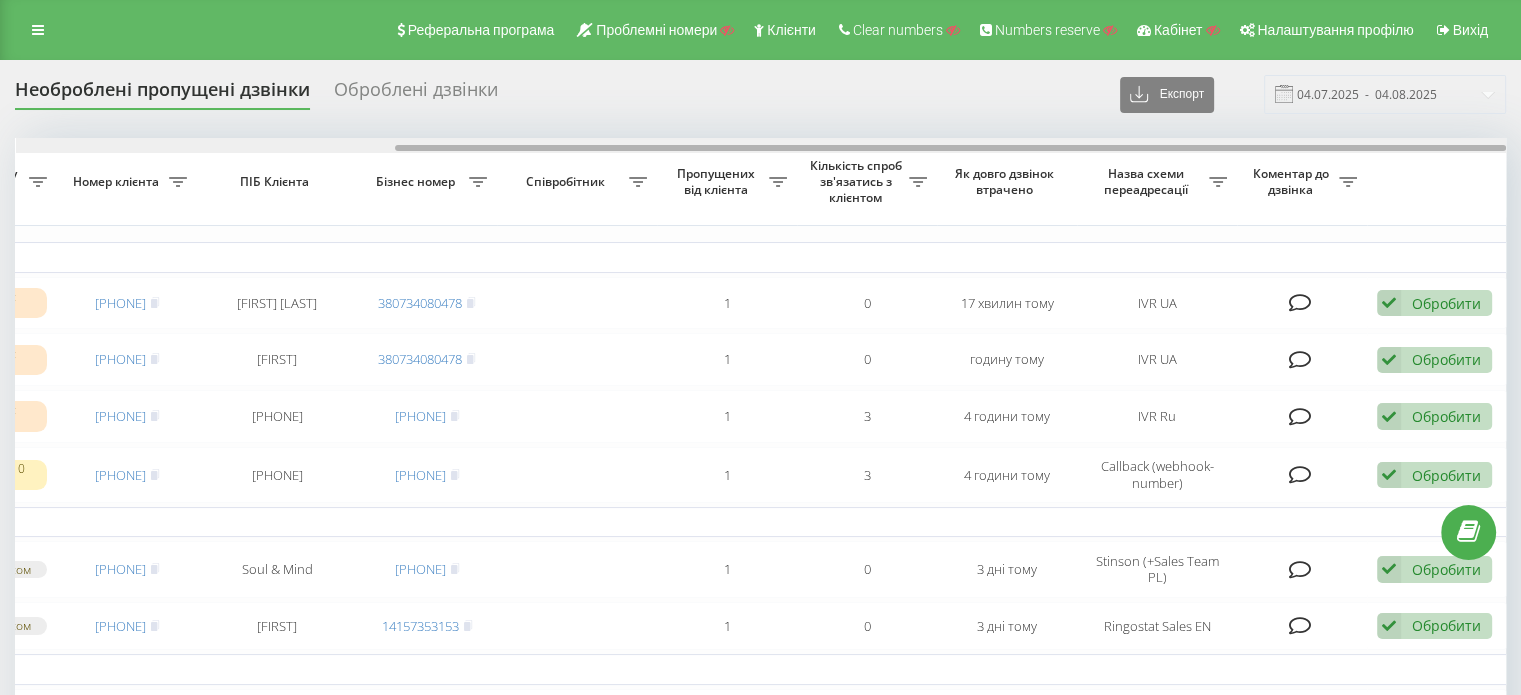 drag, startPoint x: 743, startPoint y: 146, endPoint x: 1535, endPoint y: 333, distance: 813.777 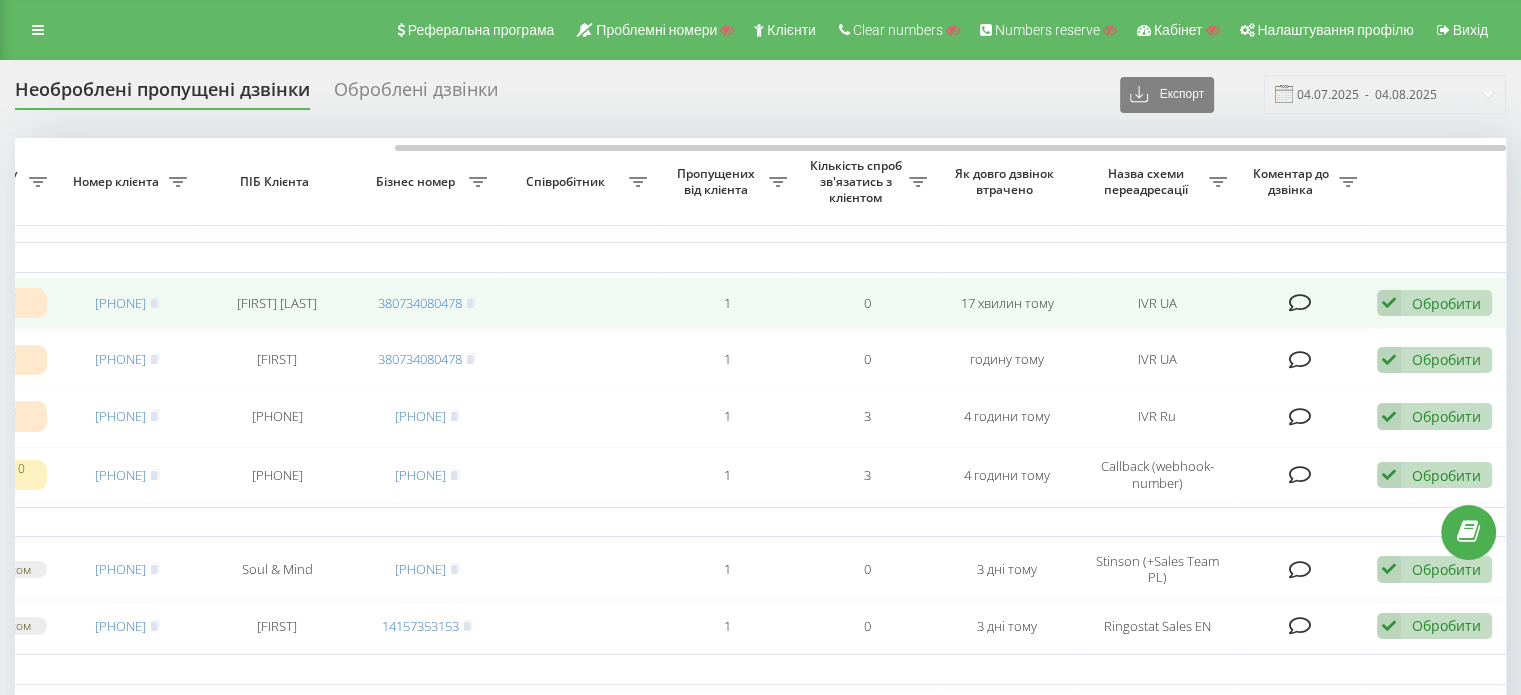 click on "Обробити" at bounding box center [1446, 303] 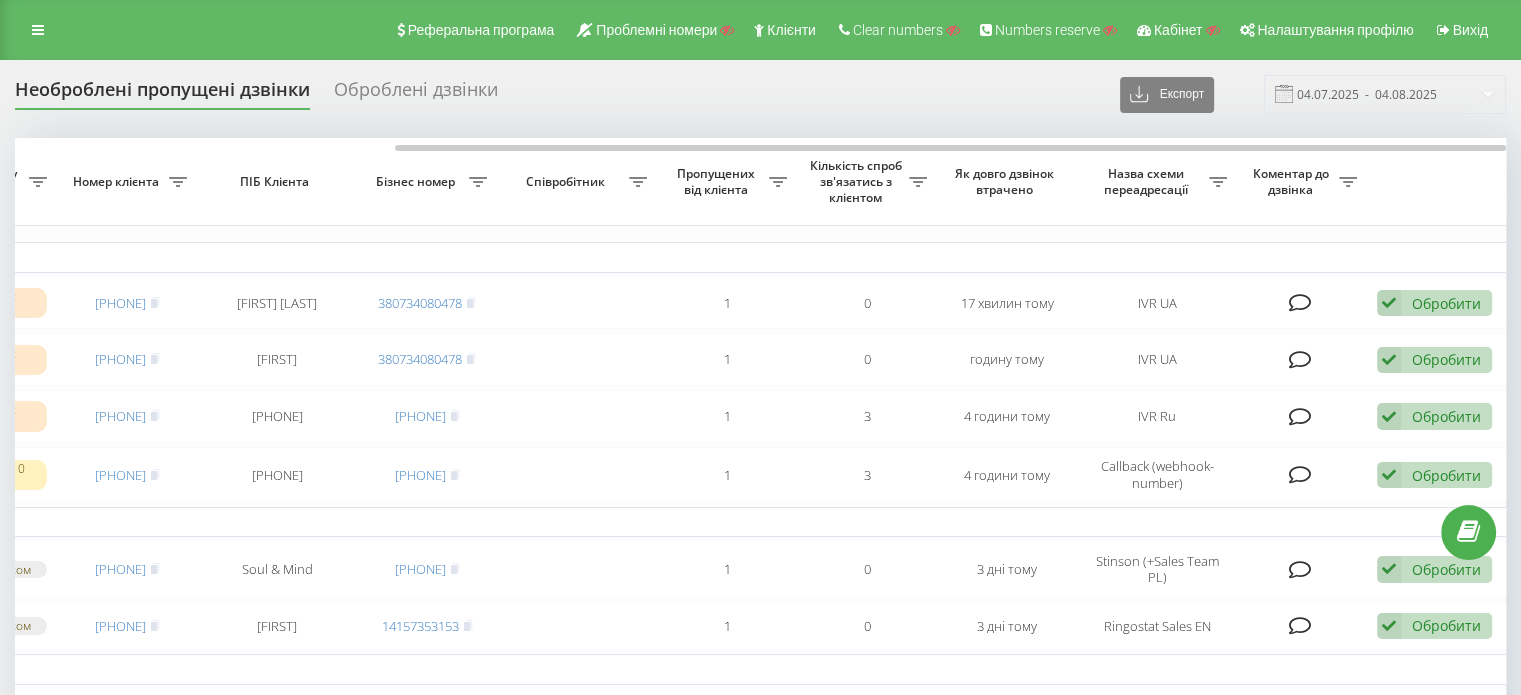 click on "Сьогодні 2025-08-04 12:54:19 12:54 Скинуто під час навігації по IVR 380966942214 Виктория Родина 380734080478 1 0 17 хвилин тому IVR UA Обробити Не вдалося зв'язатися Зв'язався з клієнтом за допомогою іншого каналу Клієнт передзвонив сам з іншого номера Інший варіант 2025-08-04 11:43:50 11:43 Скинуто під час навігації по IVR 380672343689 Віктор 380734080478 1 0 годину тому IVR UA Обробити Не вдалося зв'язатися Зв'язався з клієнтом за допомогою іншого каналу Клієнт передзвонив сам з іншого номера Інший варіант 2025-08-04 09:03:49 09:03 Скинуто під час навігації по IVR 77784508376 77784508376 77172642862 1 3 4 години тому IVR Ru Обробити 2025-08-04 09:01:39" at bounding box center [507, 556] 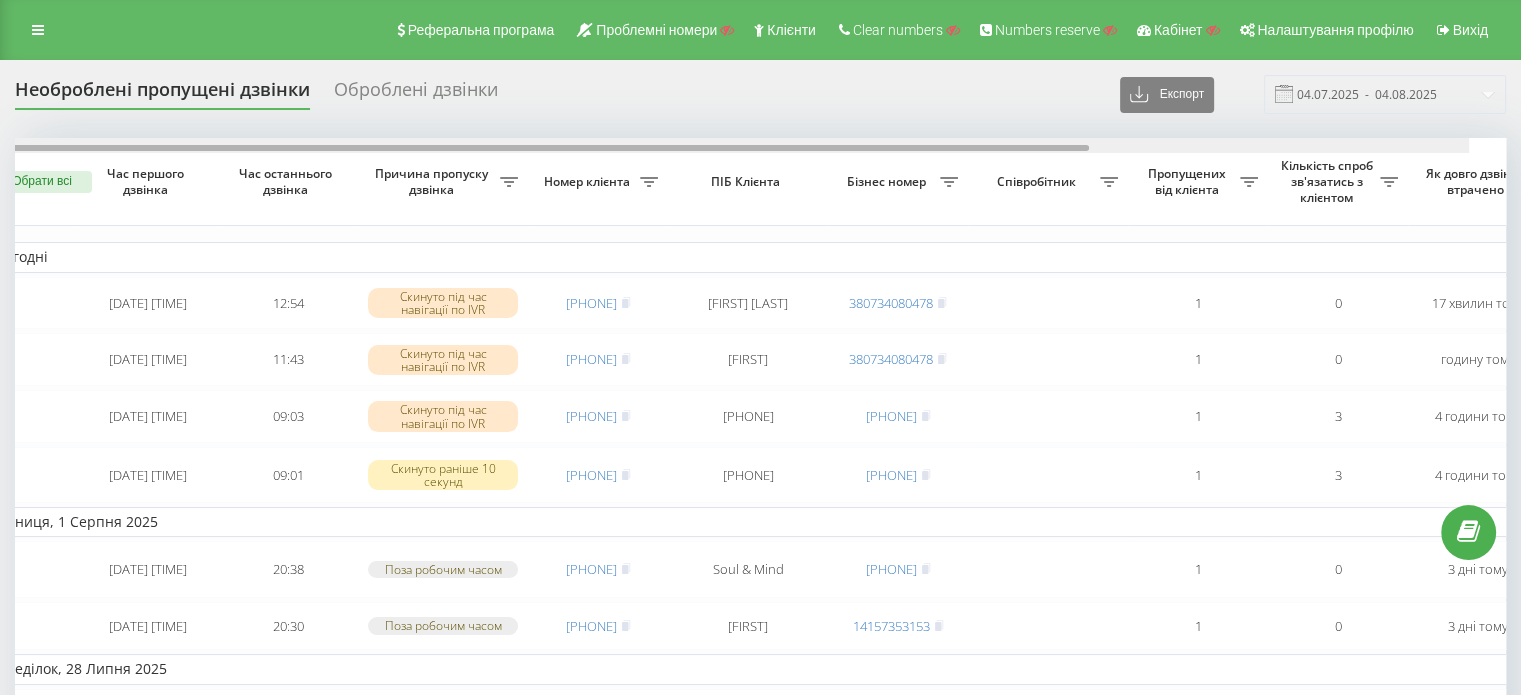 scroll, scrollTop: 0, scrollLeft: 0, axis: both 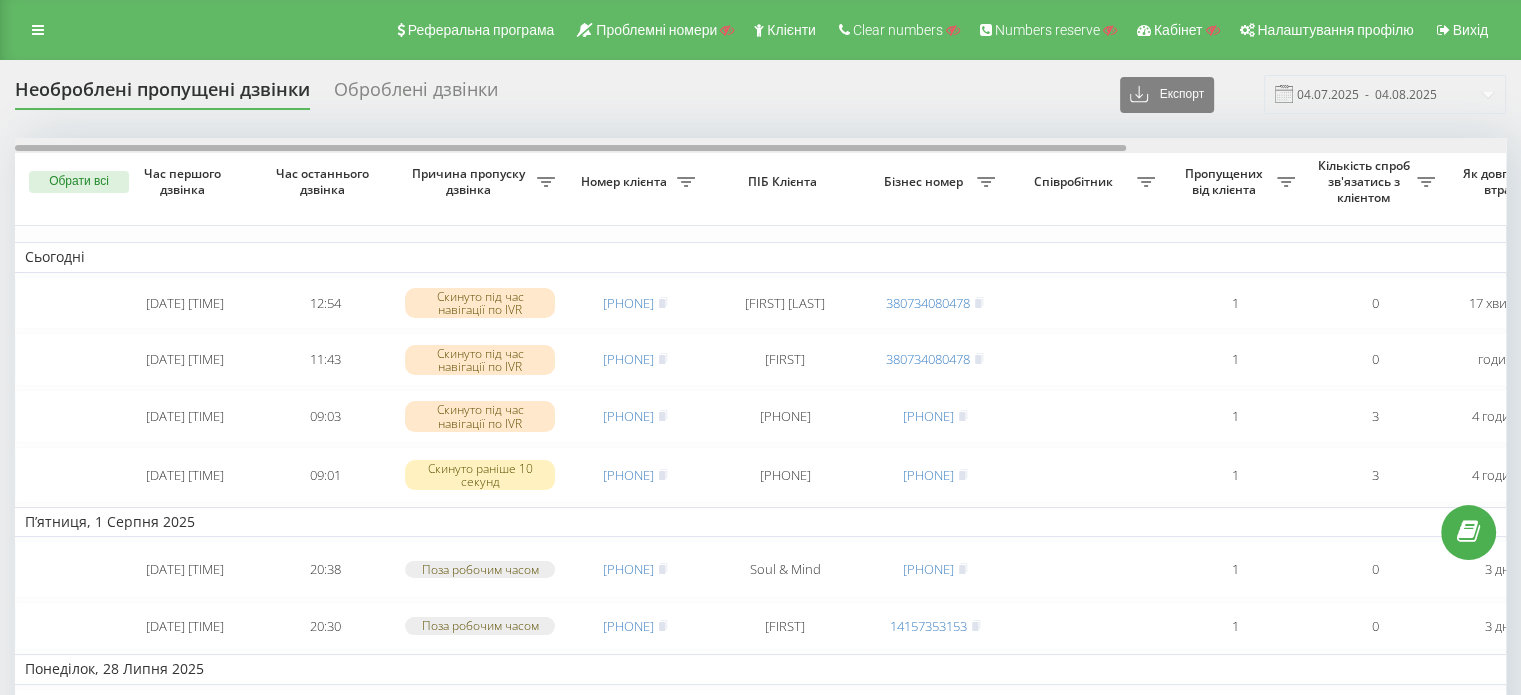 drag, startPoint x: 952, startPoint y: 147, endPoint x: 426, endPoint y: 148, distance: 526.001 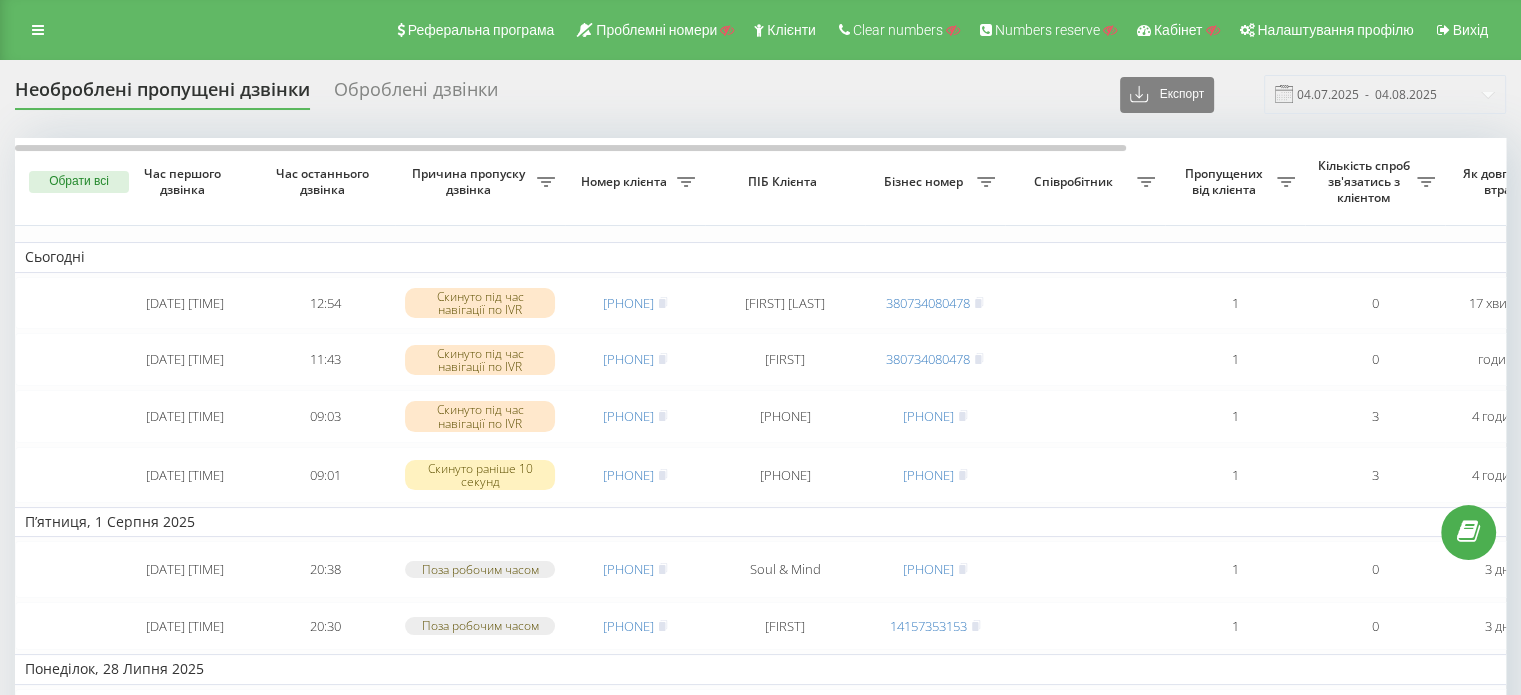 click on "Реферальна програма Проблемні номери Клієнти Clear numbers Numbers reserve Кабінет Налаштування профілю Вихід" at bounding box center [760, 30] 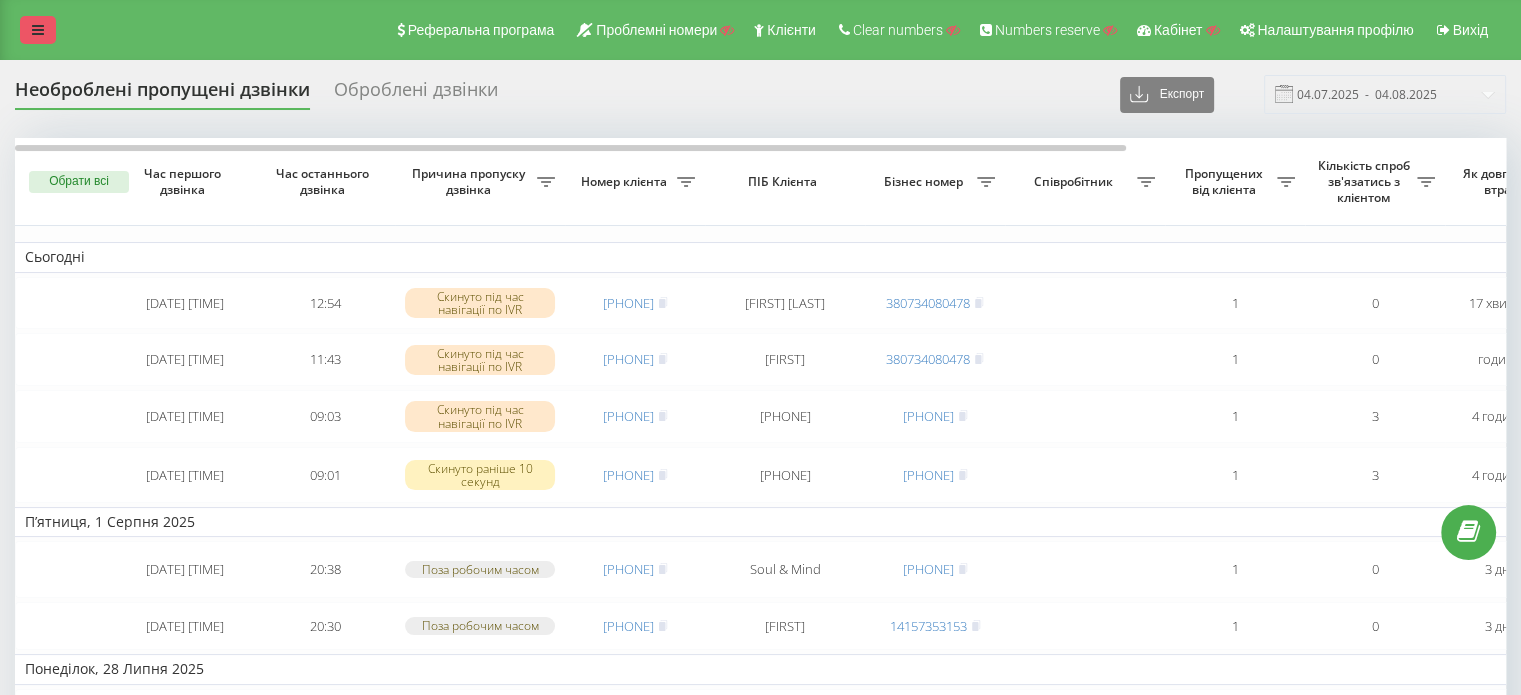 click at bounding box center (38, 30) 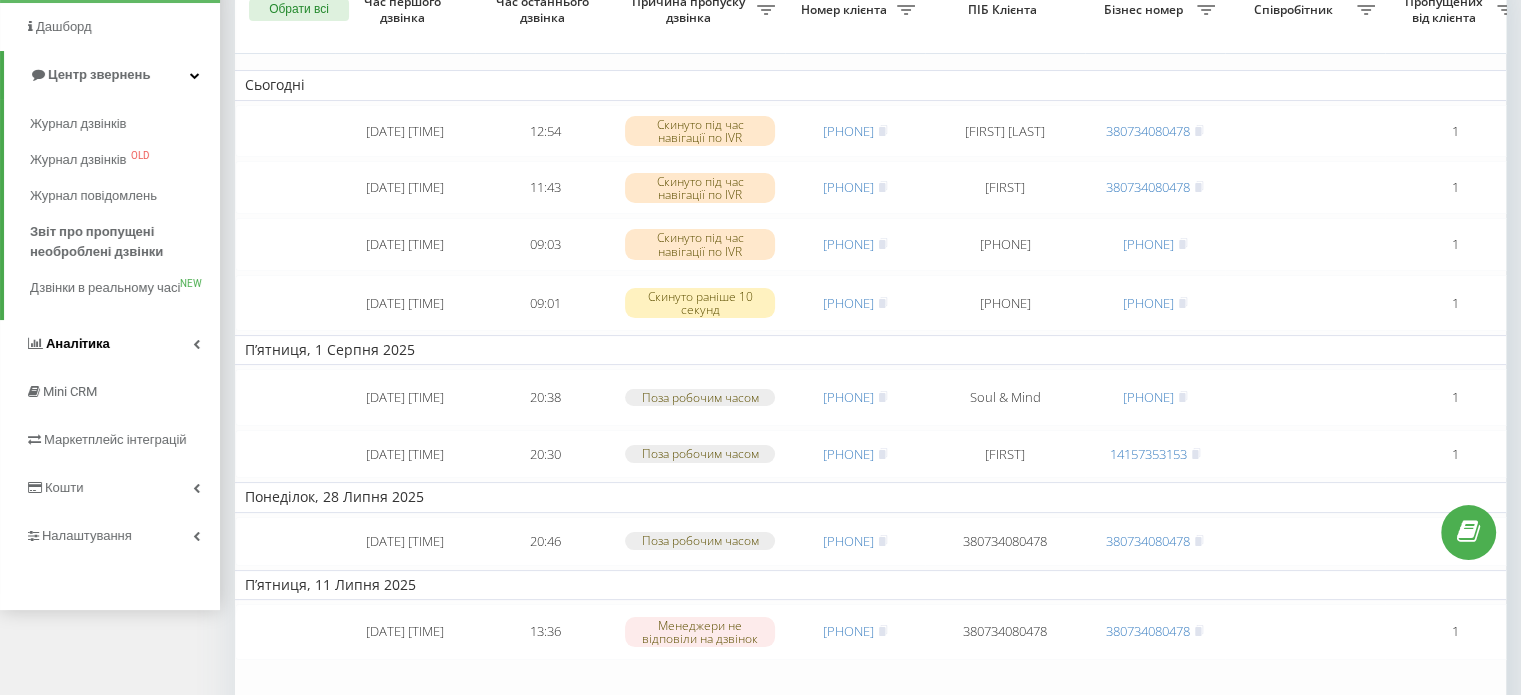 scroll, scrollTop: 200, scrollLeft: 0, axis: vertical 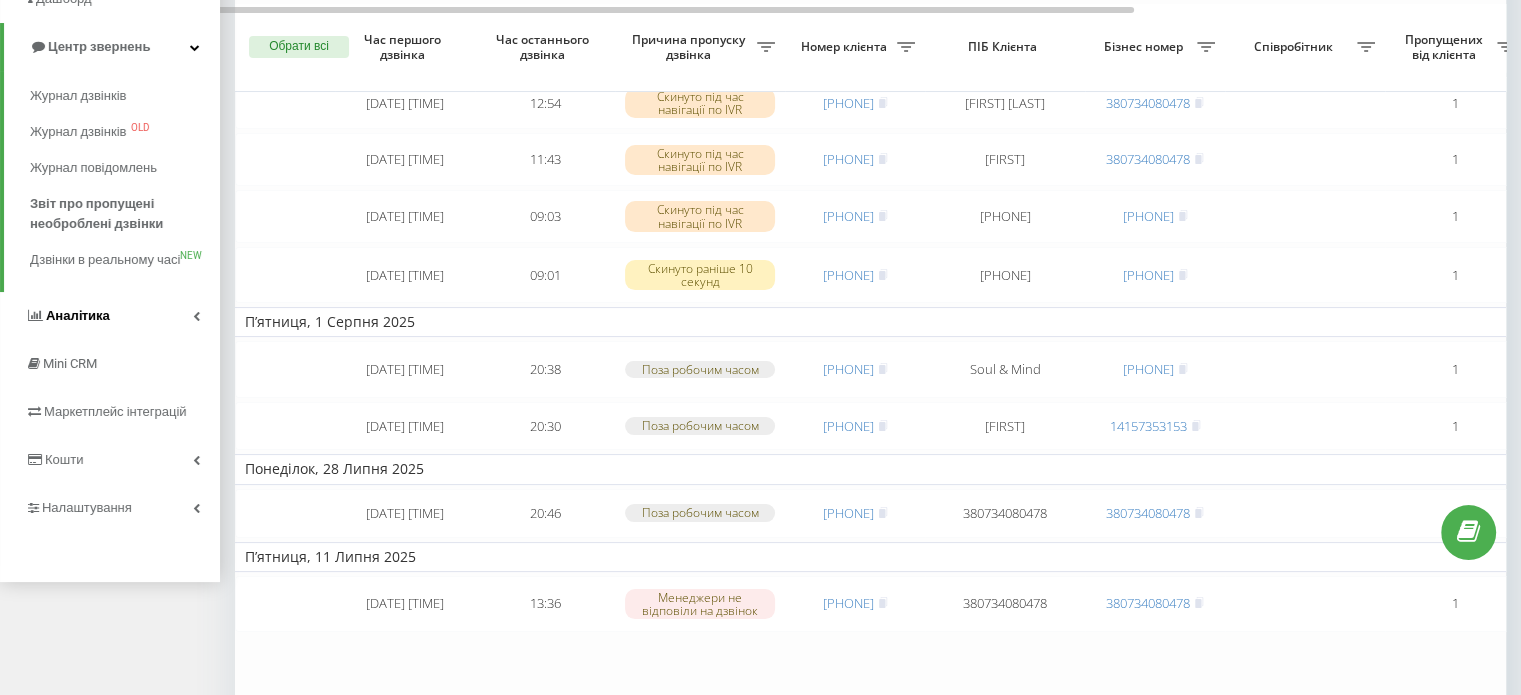click on "Аналiтика" at bounding box center (110, 316) 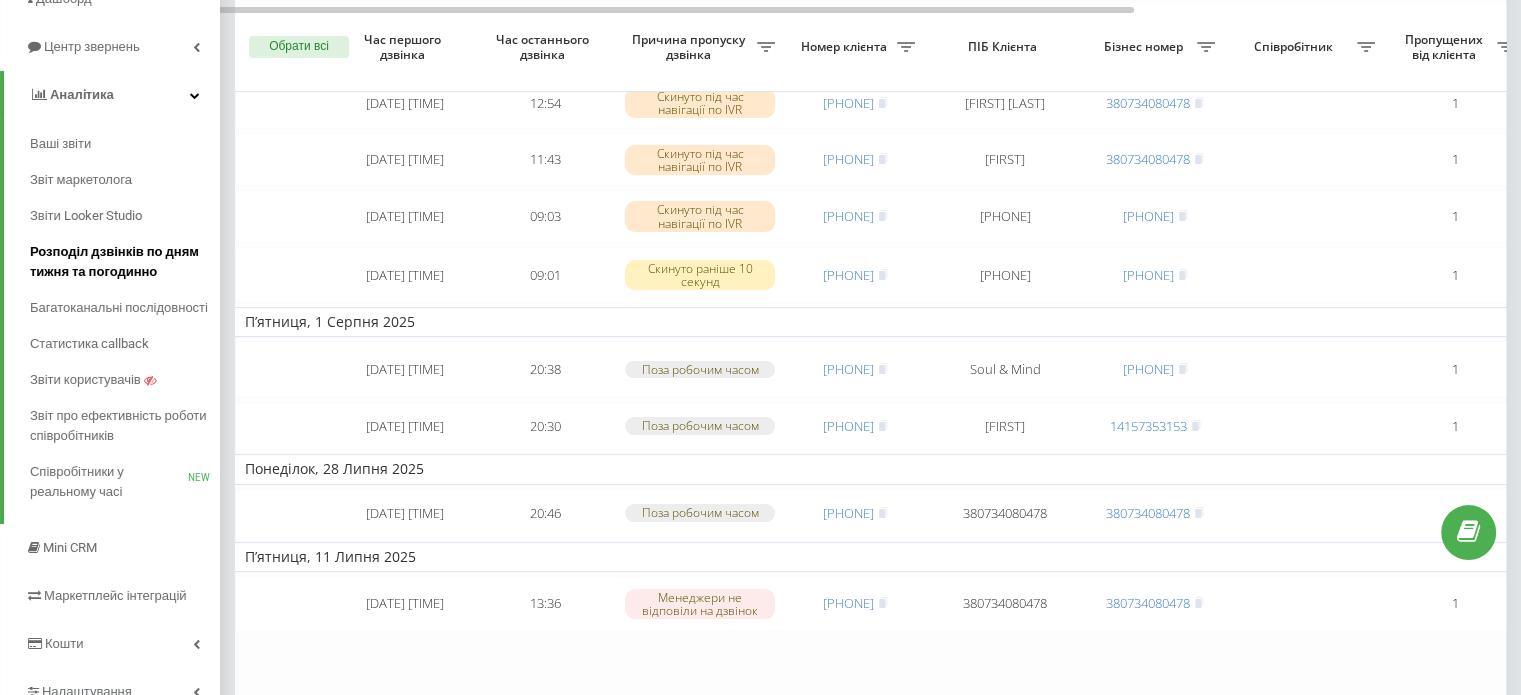click on "Розподіл дзвінків по дням тижня та погодинно" at bounding box center [120, 262] 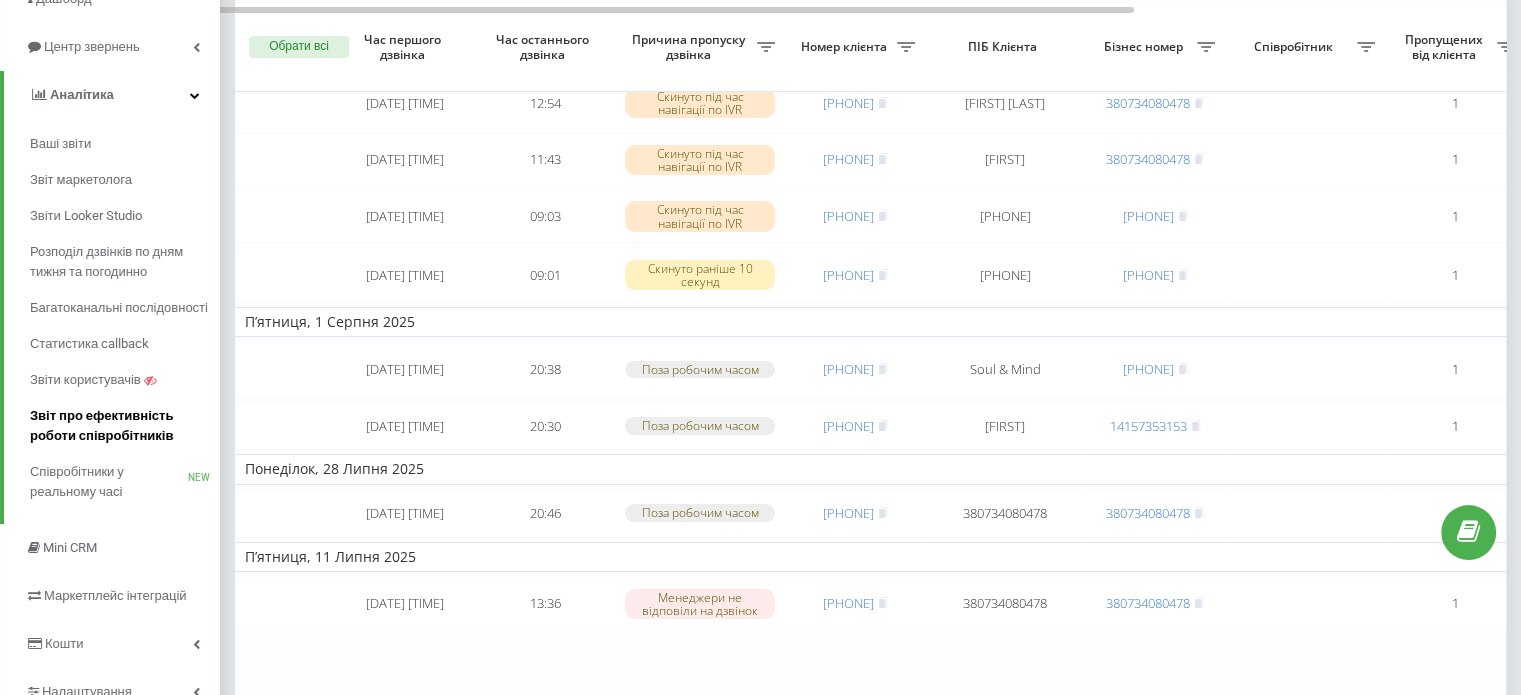 click on "Звіт про ефективність роботи співробітників" at bounding box center [120, 426] 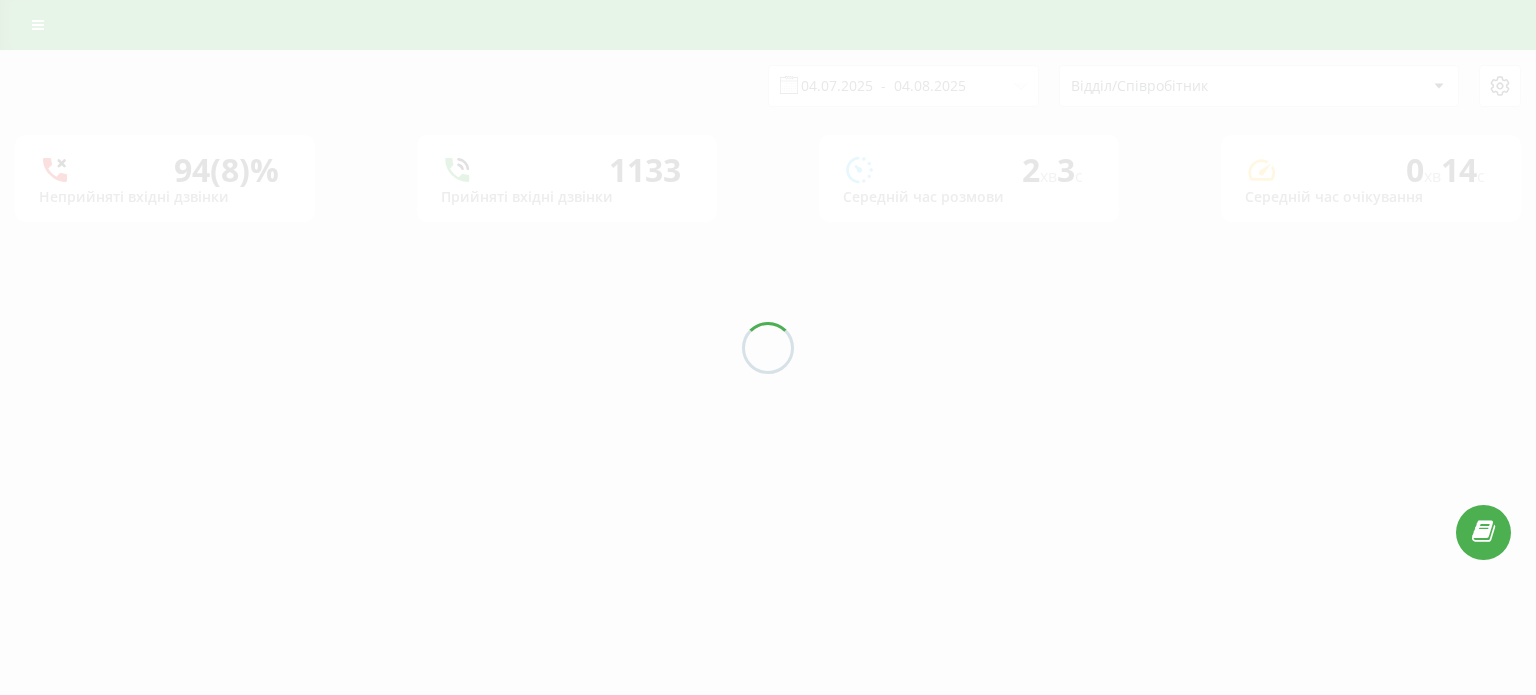 scroll, scrollTop: 0, scrollLeft: 0, axis: both 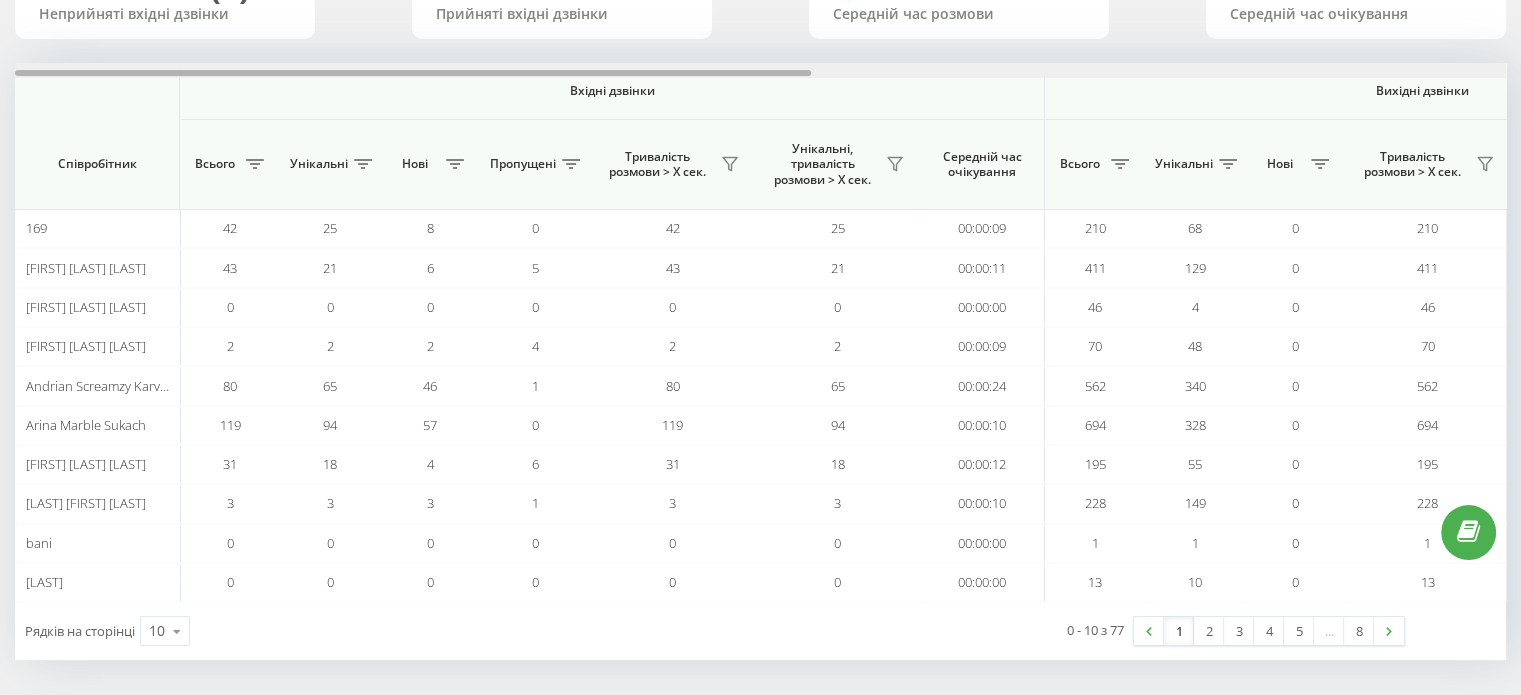drag, startPoint x: 619, startPoint y: 72, endPoint x: 279, endPoint y: 128, distance: 344.5809 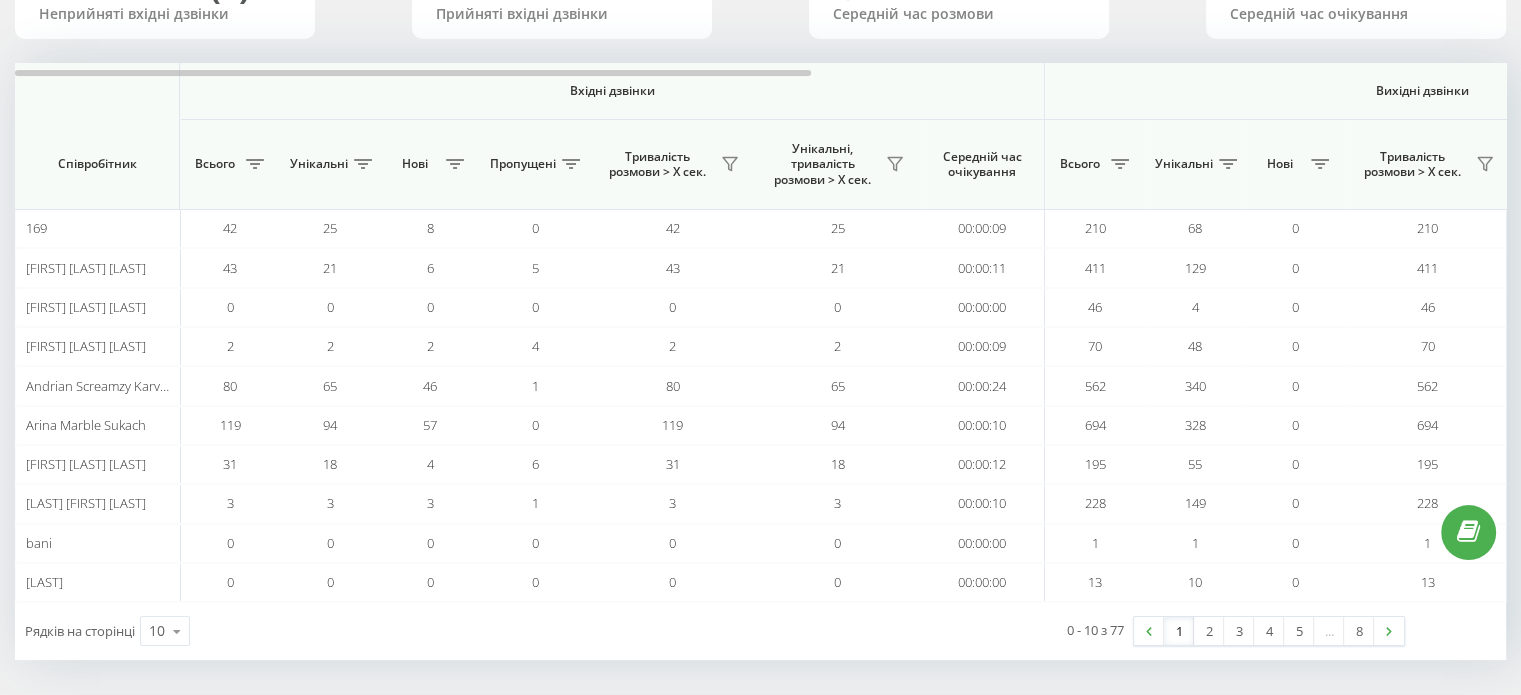 scroll, scrollTop: 0, scrollLeft: 0, axis: both 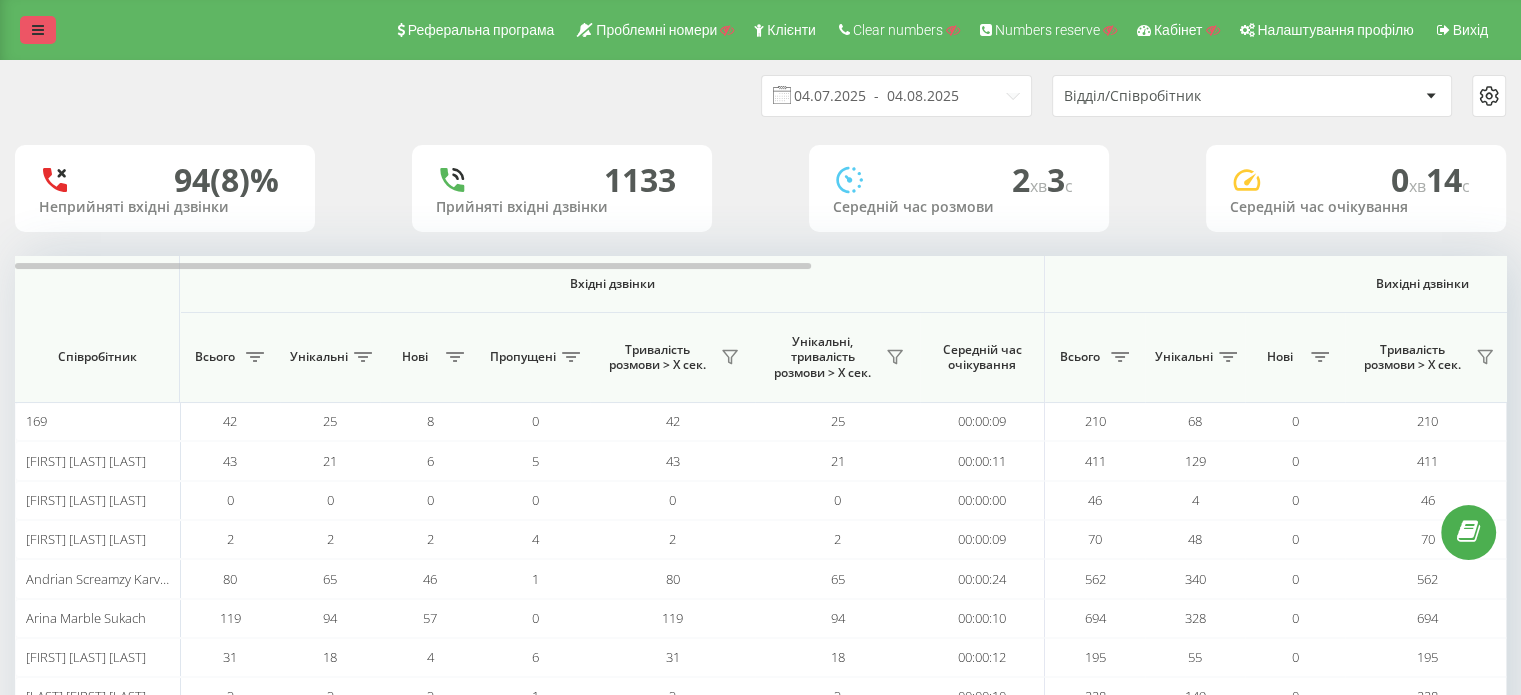 click at bounding box center (38, 30) 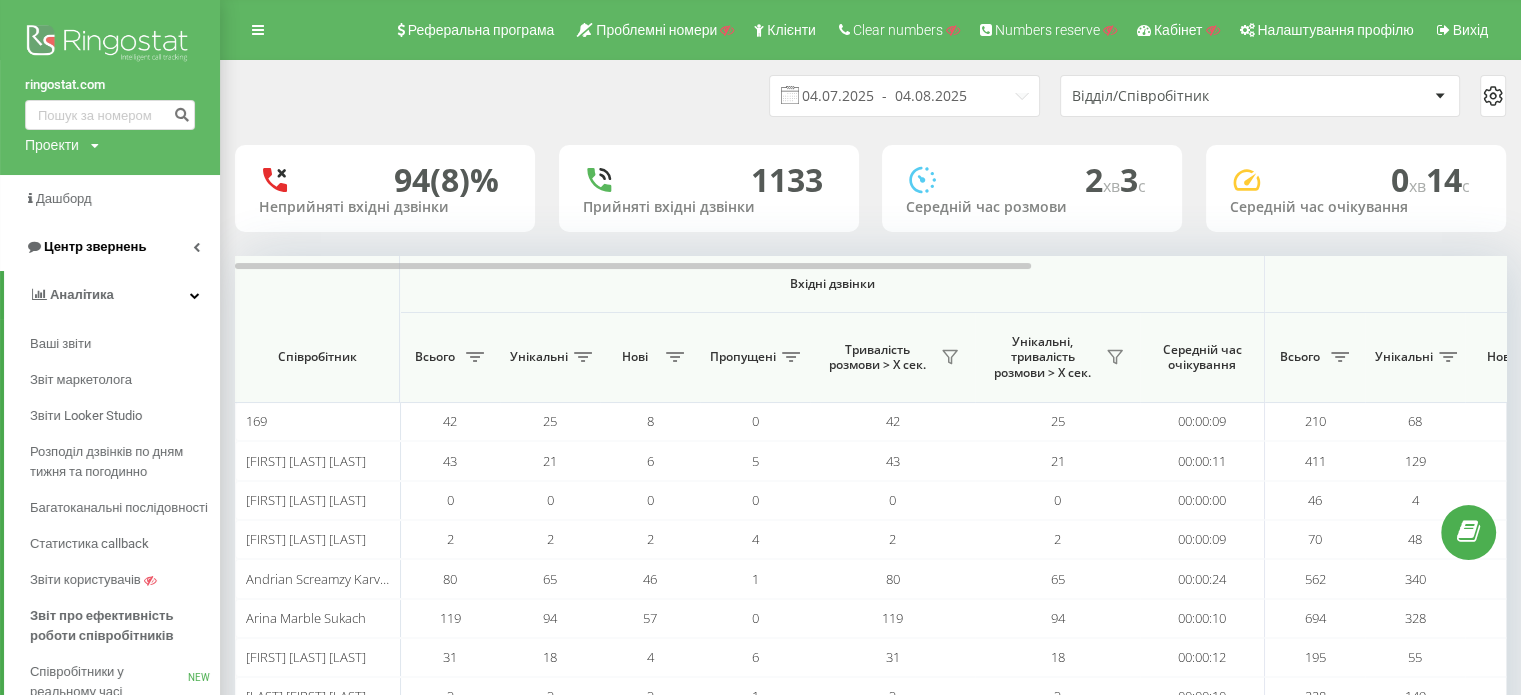 click on "Центр звернень" at bounding box center [95, 246] 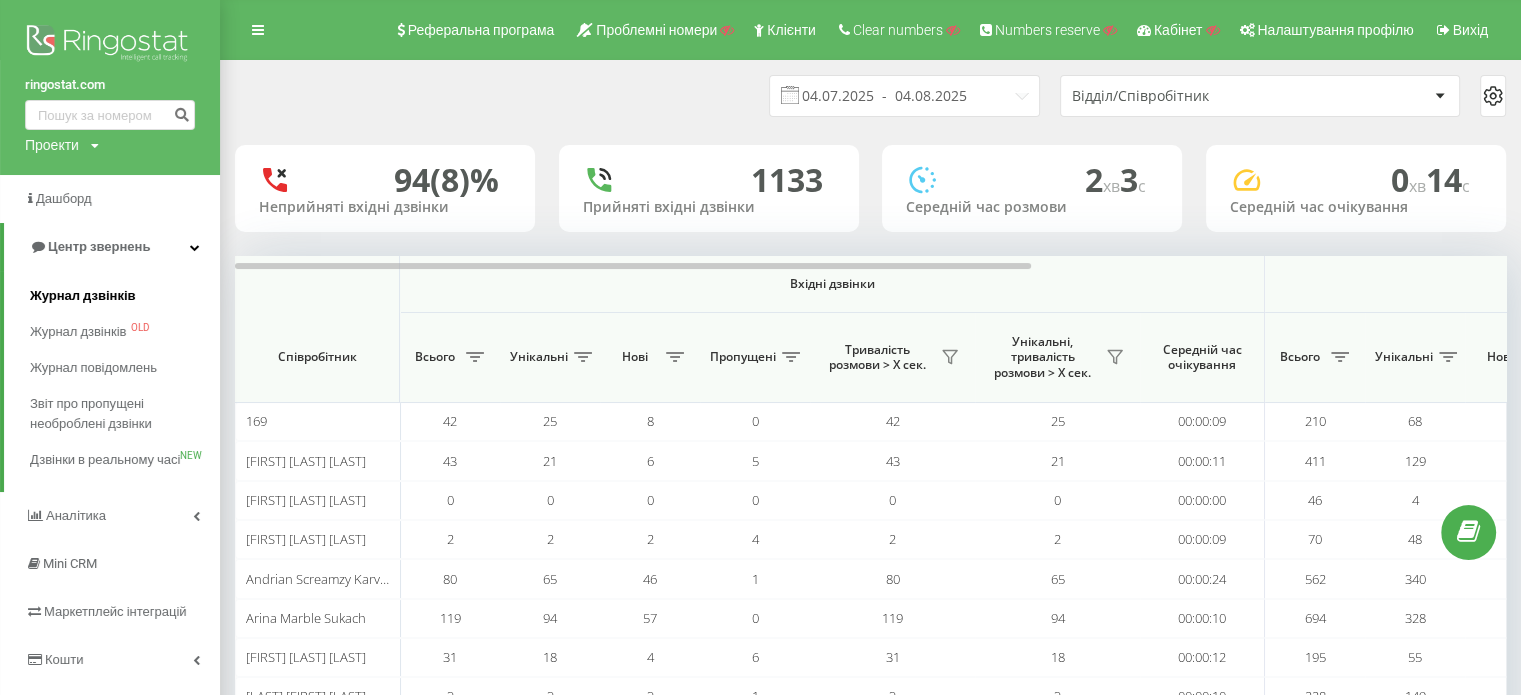 click on "Журнал дзвінків" at bounding box center (83, 296) 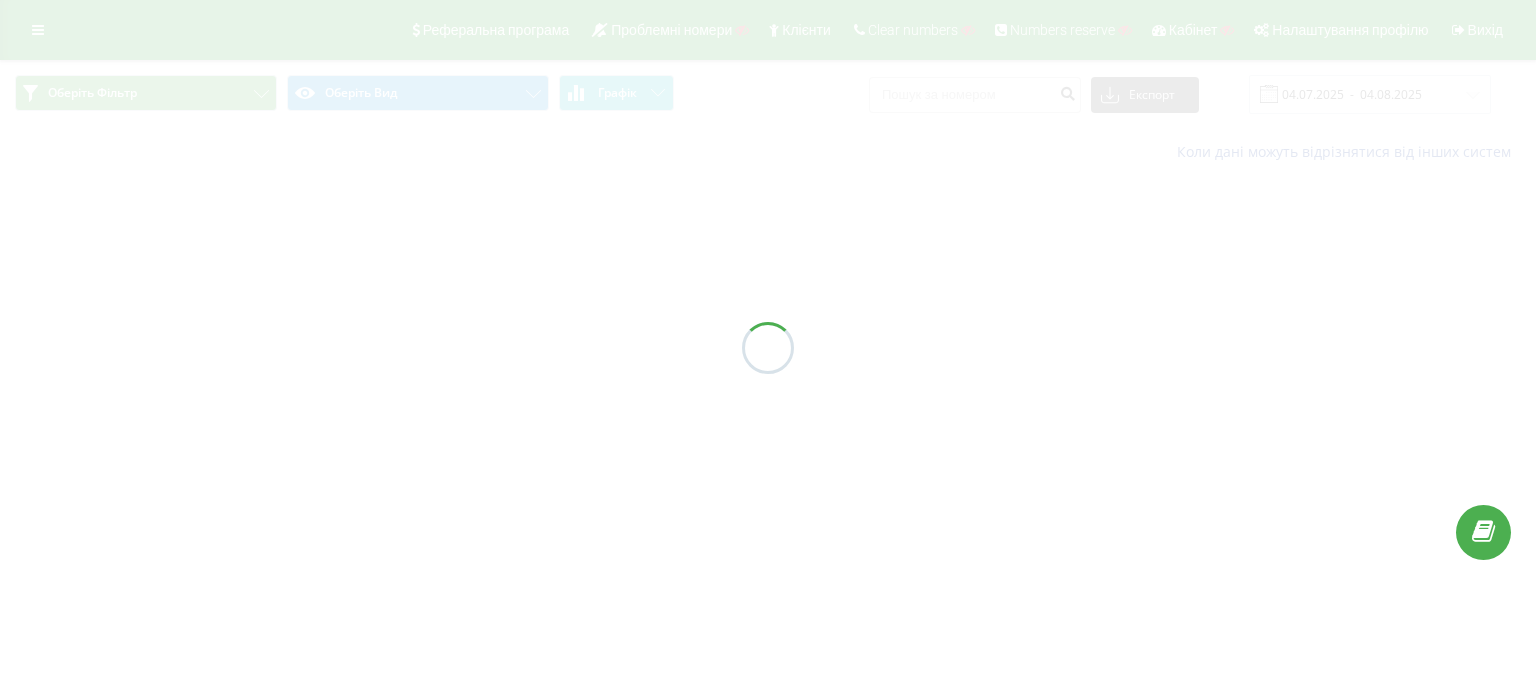 scroll, scrollTop: 0, scrollLeft: 0, axis: both 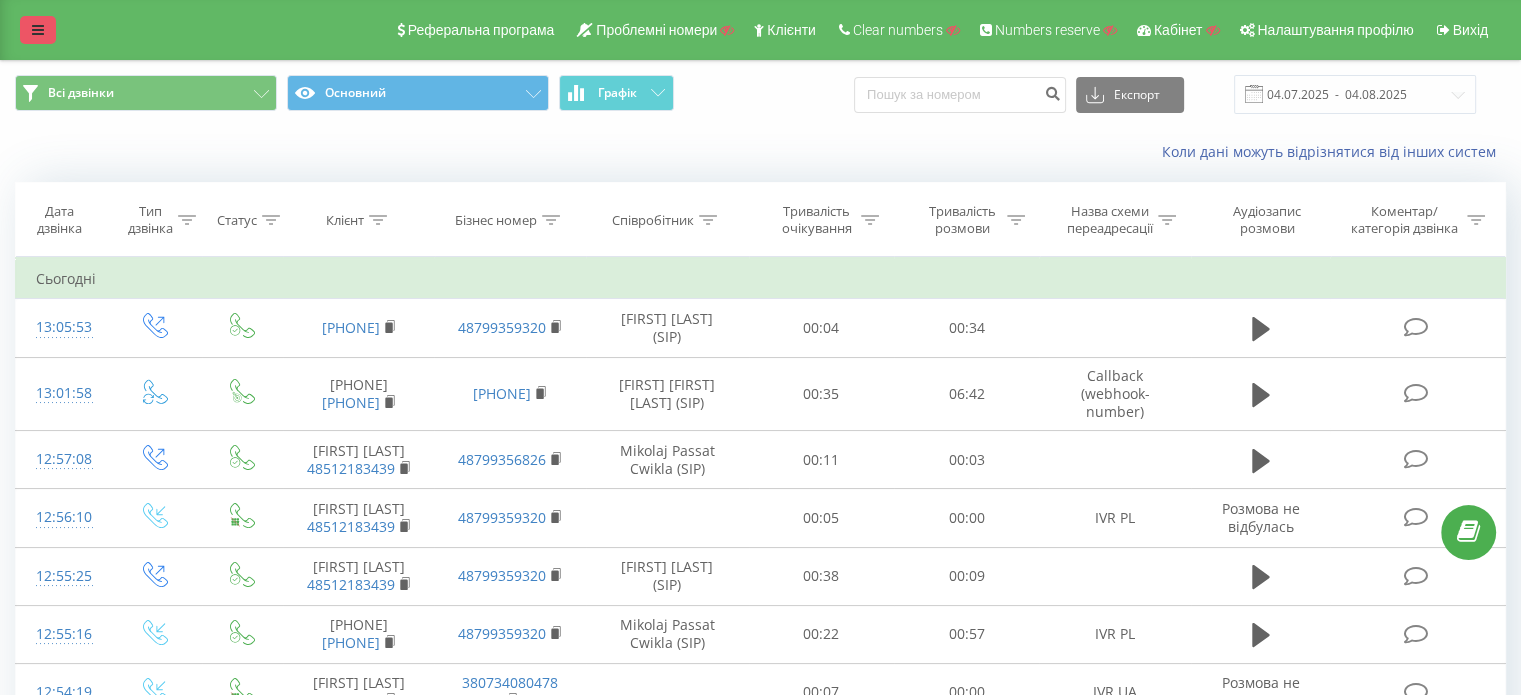 click at bounding box center (38, 30) 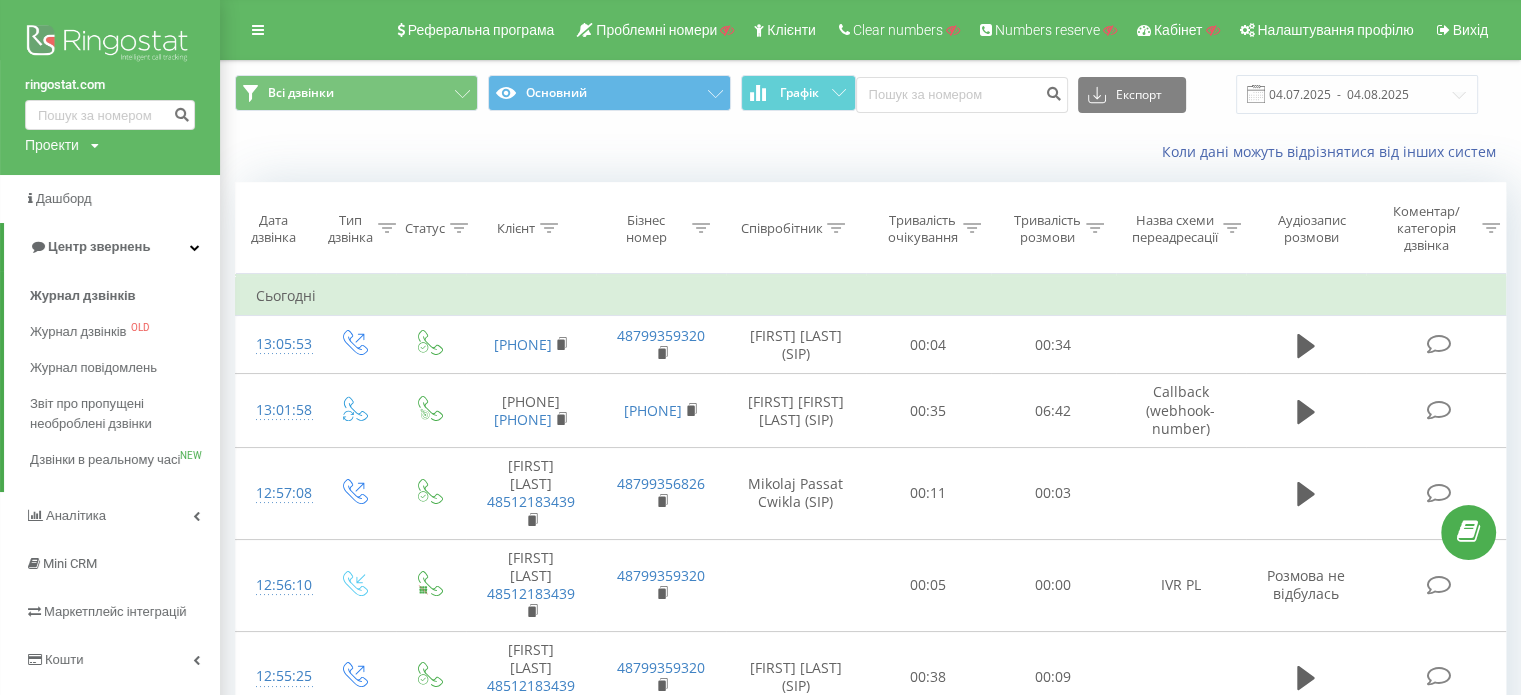 click on "Коли дані можуть відрізнятися вiд інших систем" at bounding box center [870, 152] 